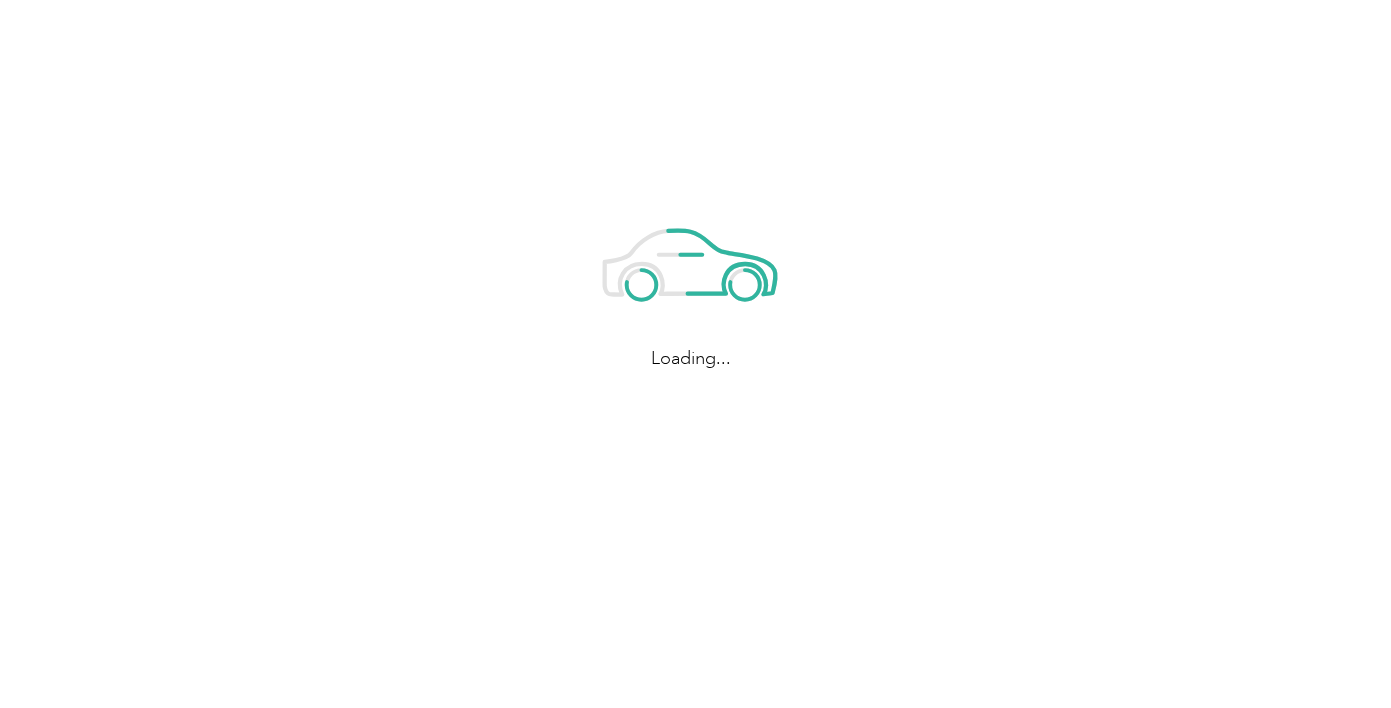 scroll, scrollTop: 0, scrollLeft: 0, axis: both 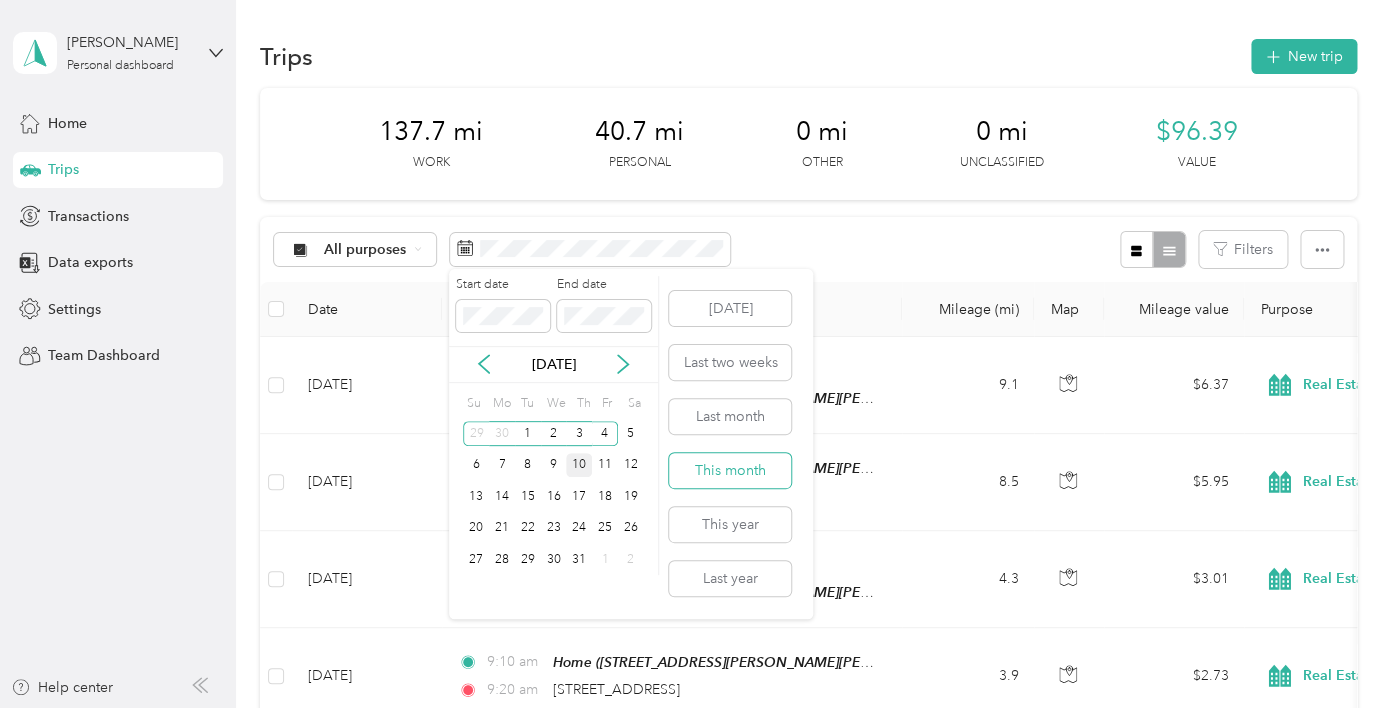 click on "This month" at bounding box center (730, 470) 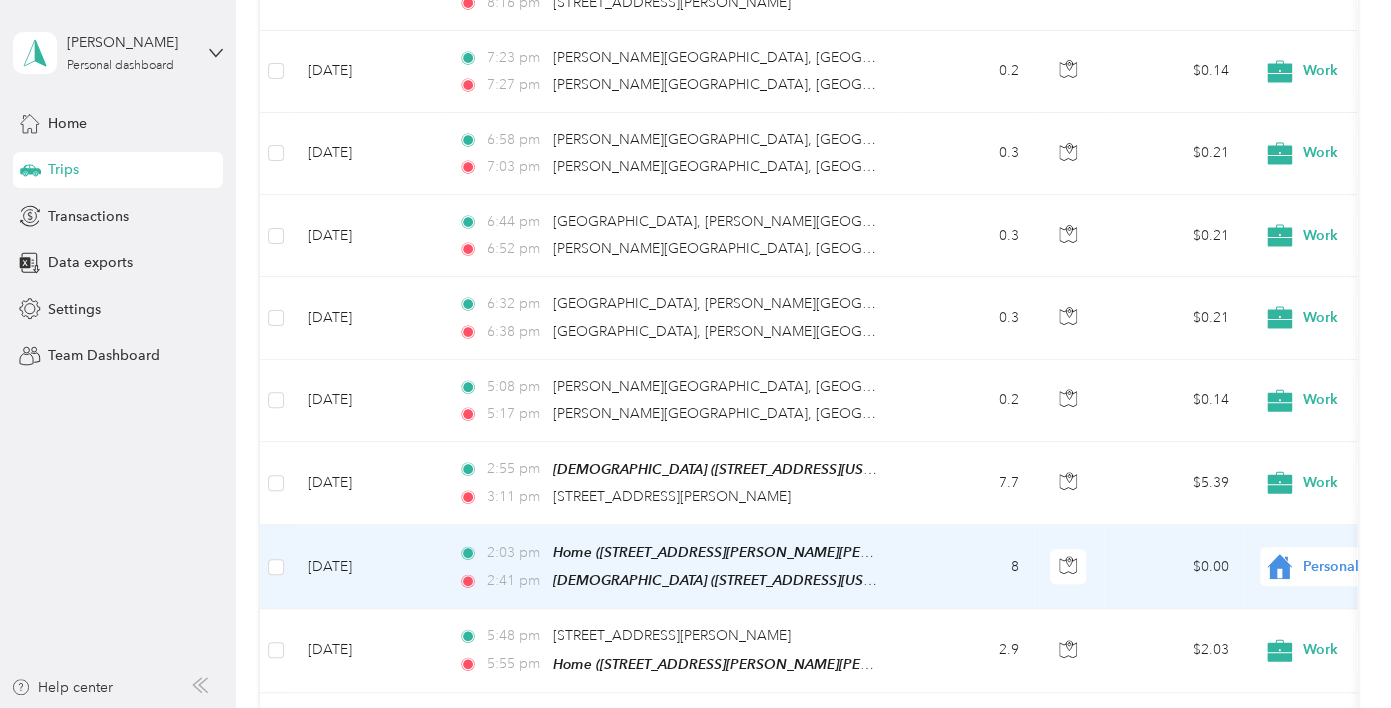 scroll, scrollTop: 486, scrollLeft: 0, axis: vertical 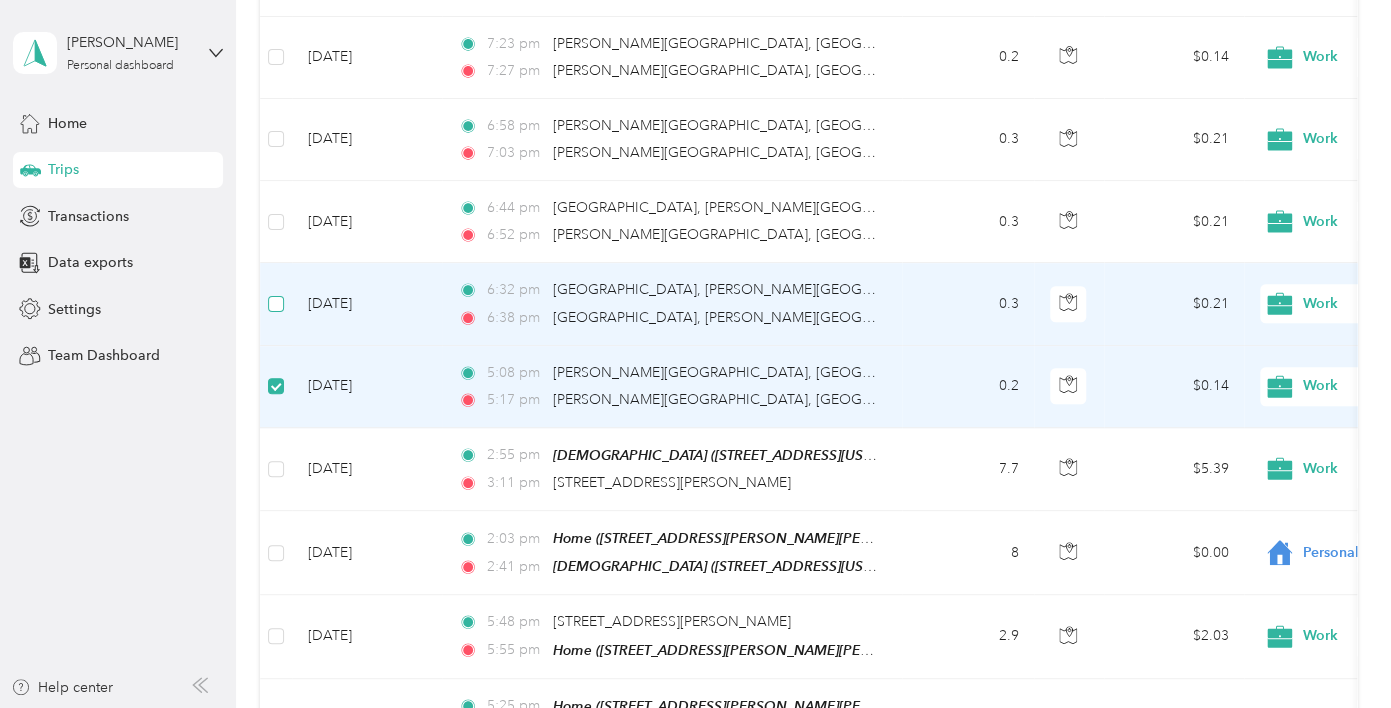 click at bounding box center (276, 304) 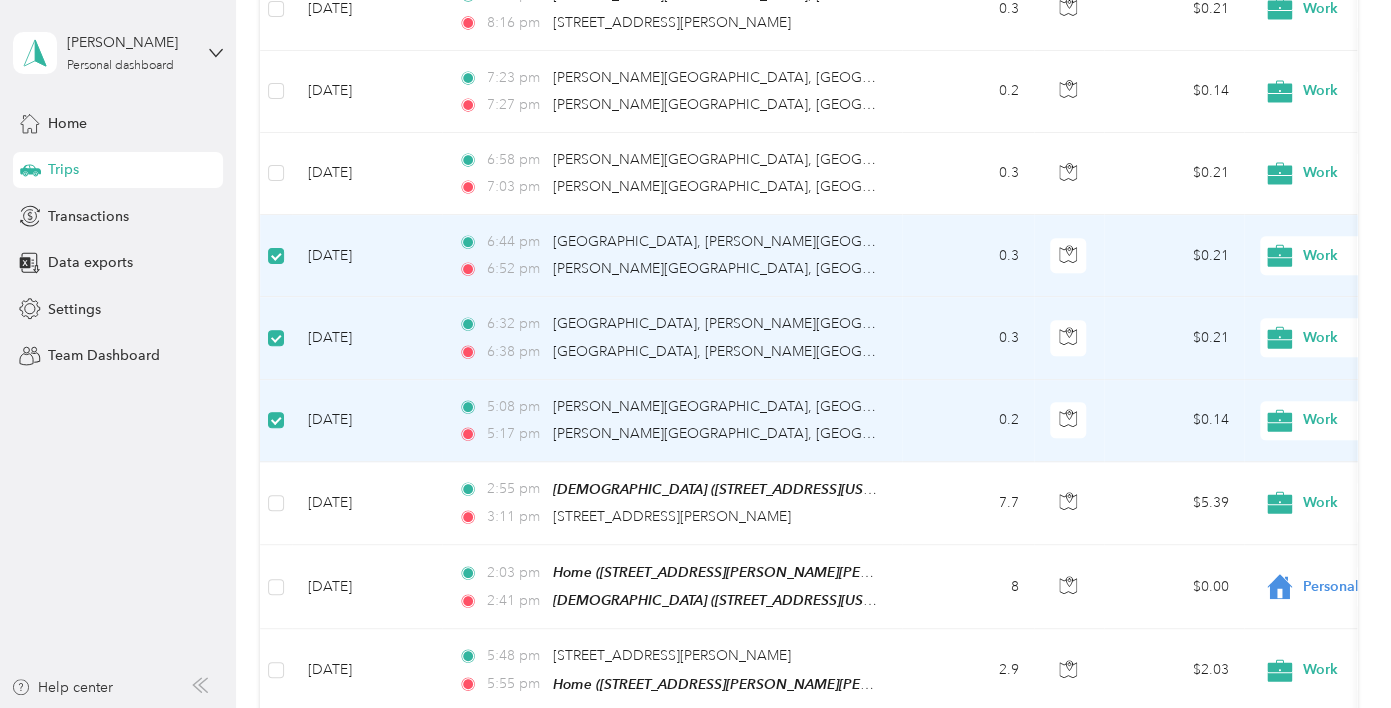 scroll, scrollTop: 446, scrollLeft: 0, axis: vertical 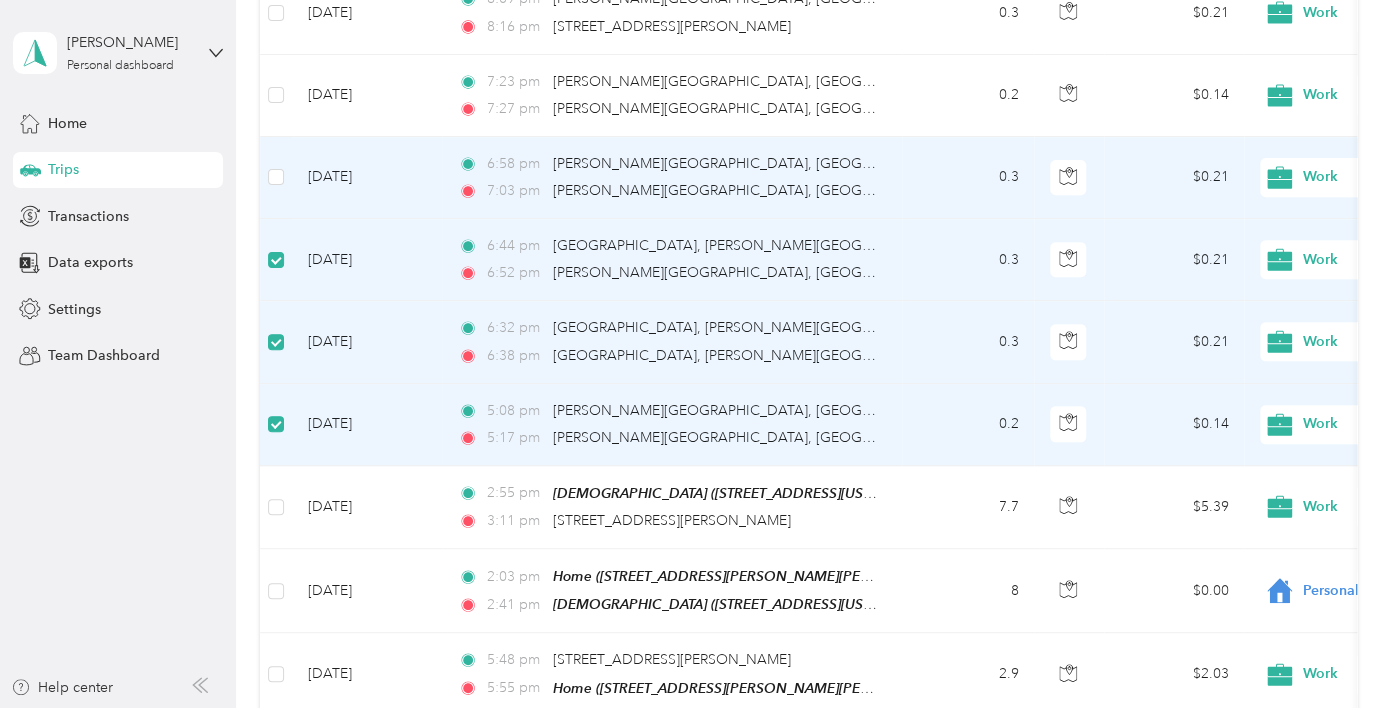 click at bounding box center [276, 178] 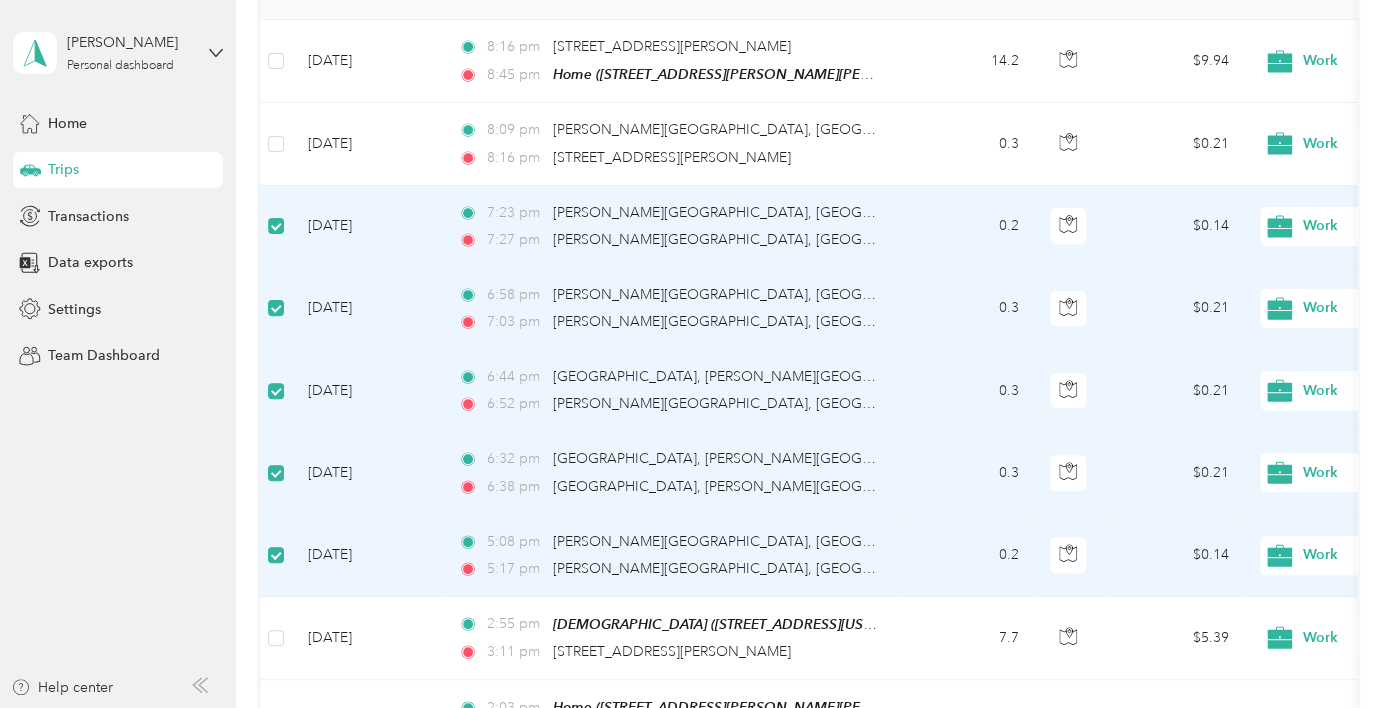 scroll, scrollTop: 294, scrollLeft: 0, axis: vertical 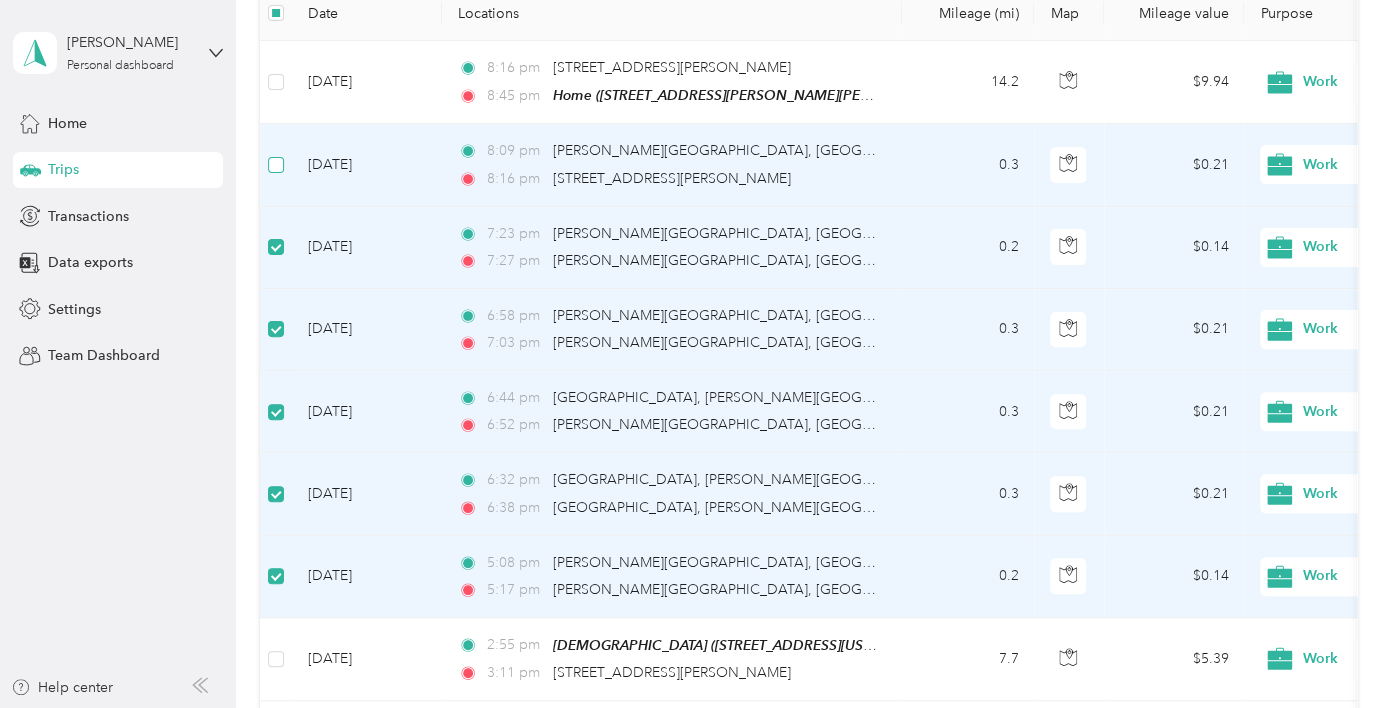 click at bounding box center (276, 165) 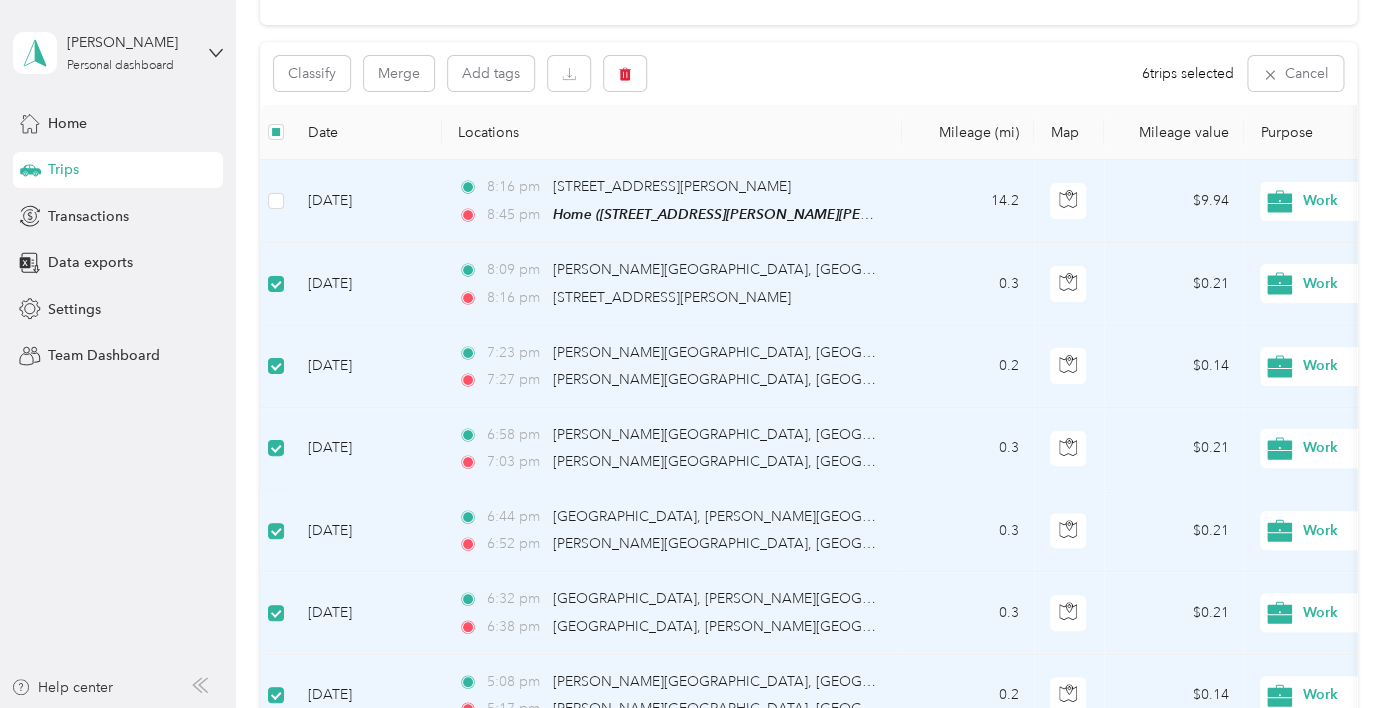 scroll, scrollTop: 166, scrollLeft: 0, axis: vertical 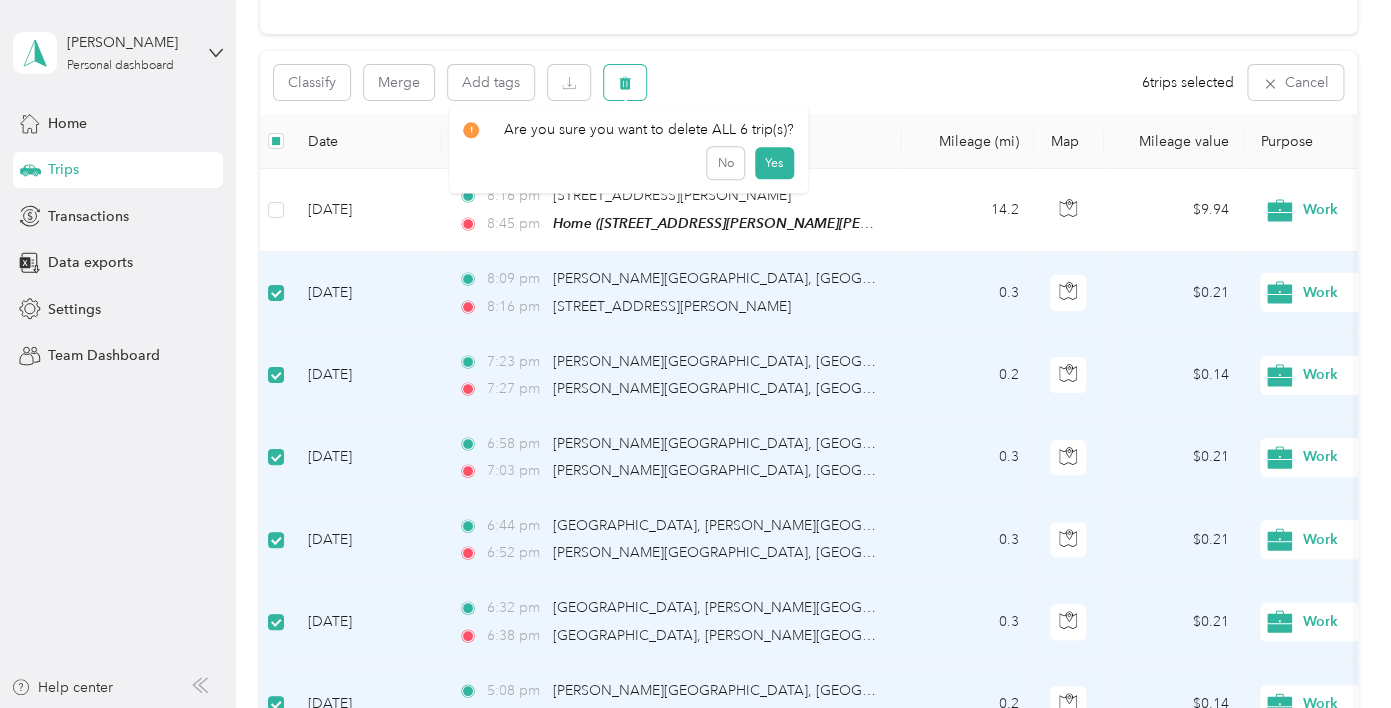 click at bounding box center (625, 82) 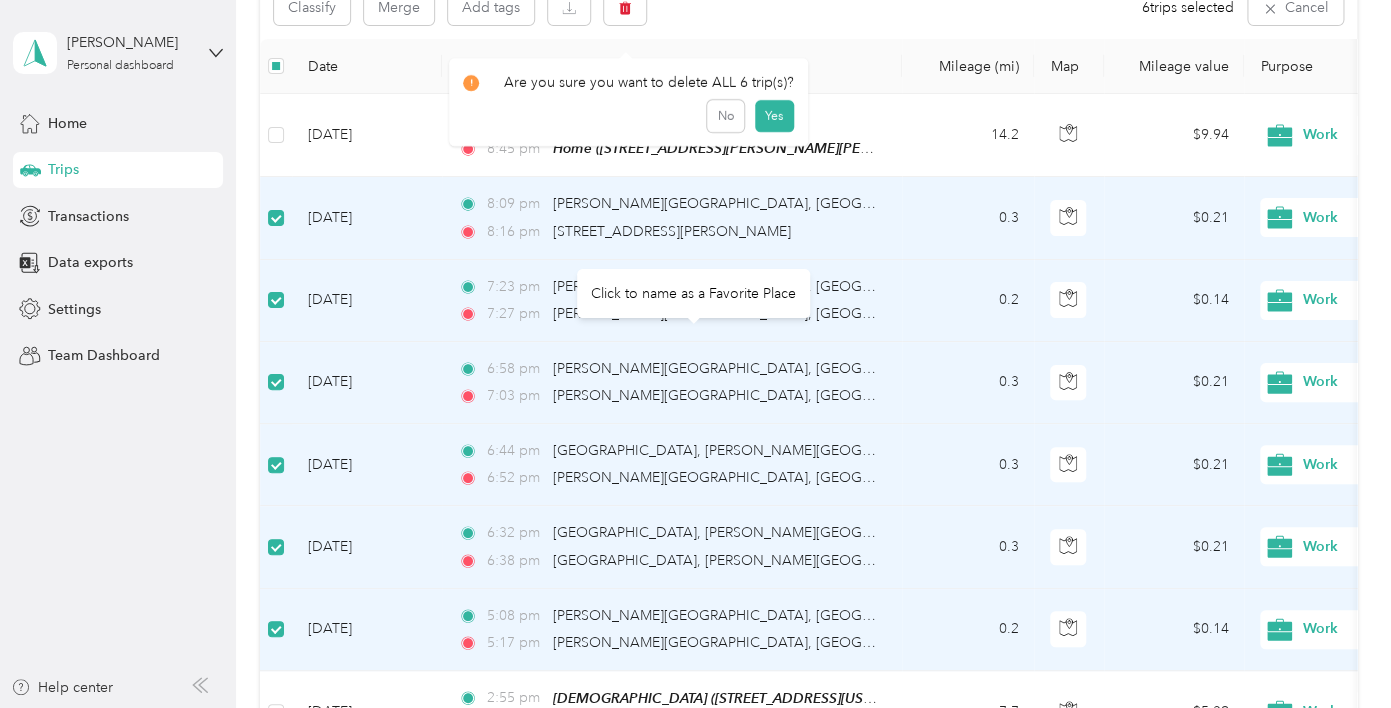 scroll, scrollTop: 194, scrollLeft: 0, axis: vertical 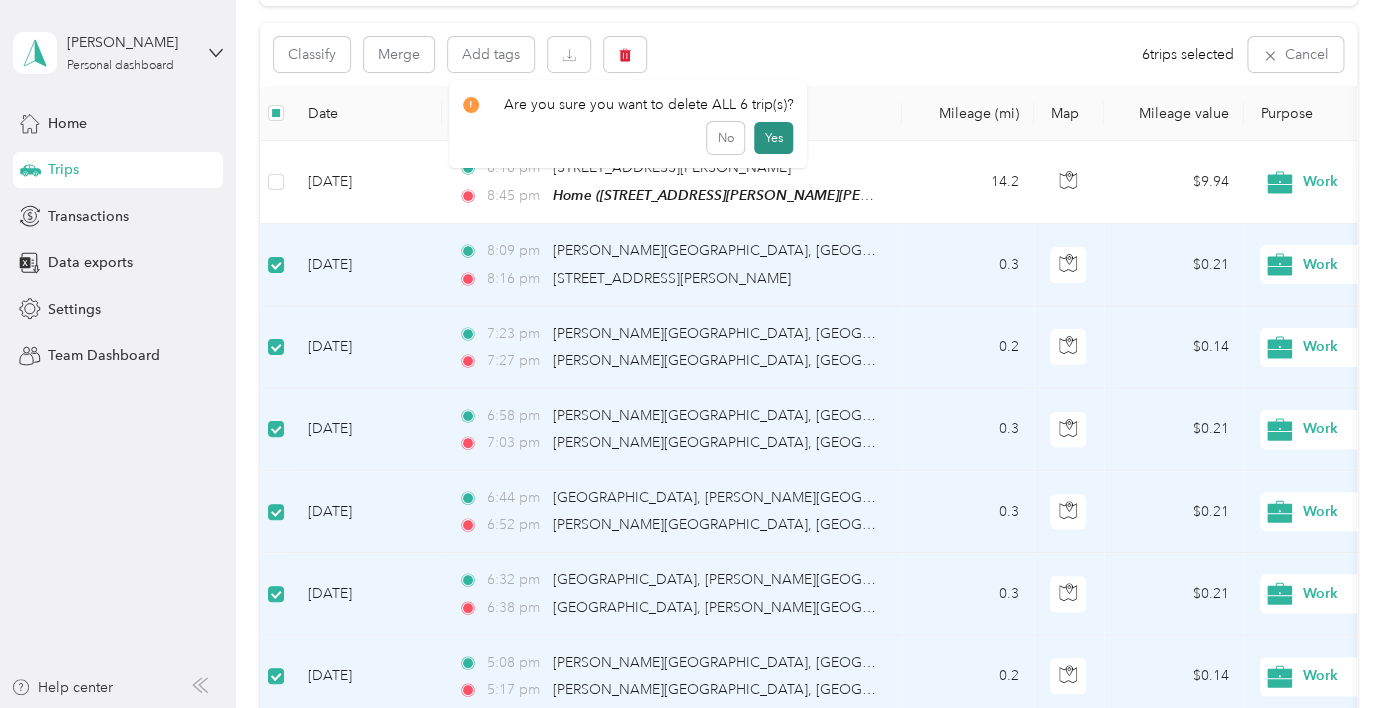 click on "Are you sure you want to delete ALL 6 trip(s)? No Yes Click to name as a Favorite Place" at bounding box center [690, 708] 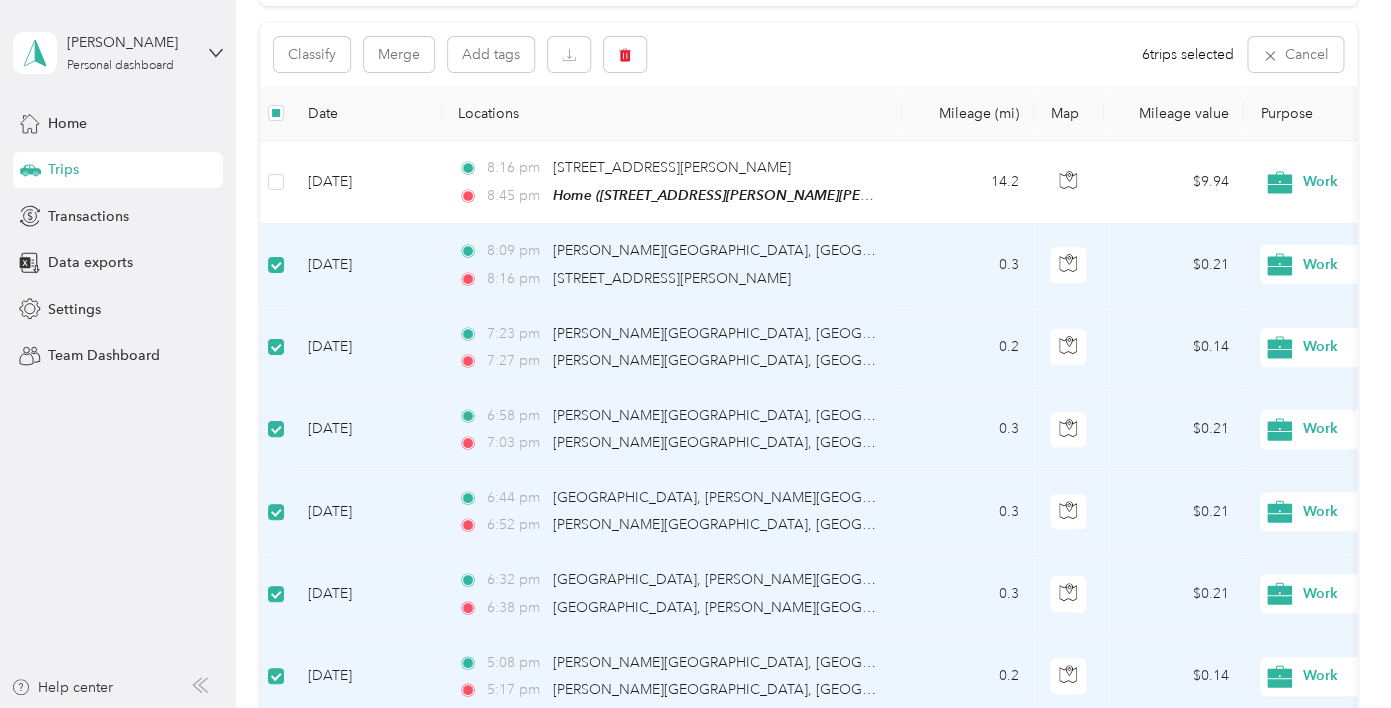 click on "Trips" at bounding box center (118, 170) 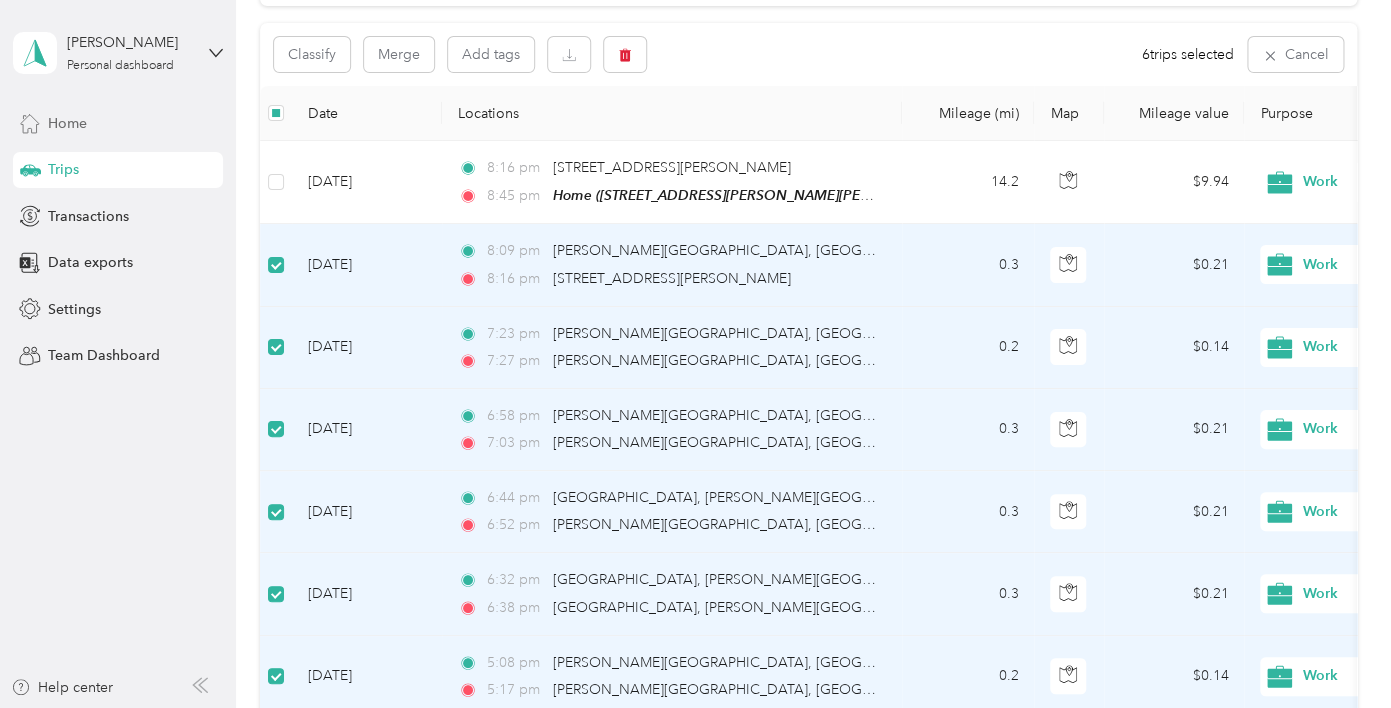 click on "Home" at bounding box center (67, 123) 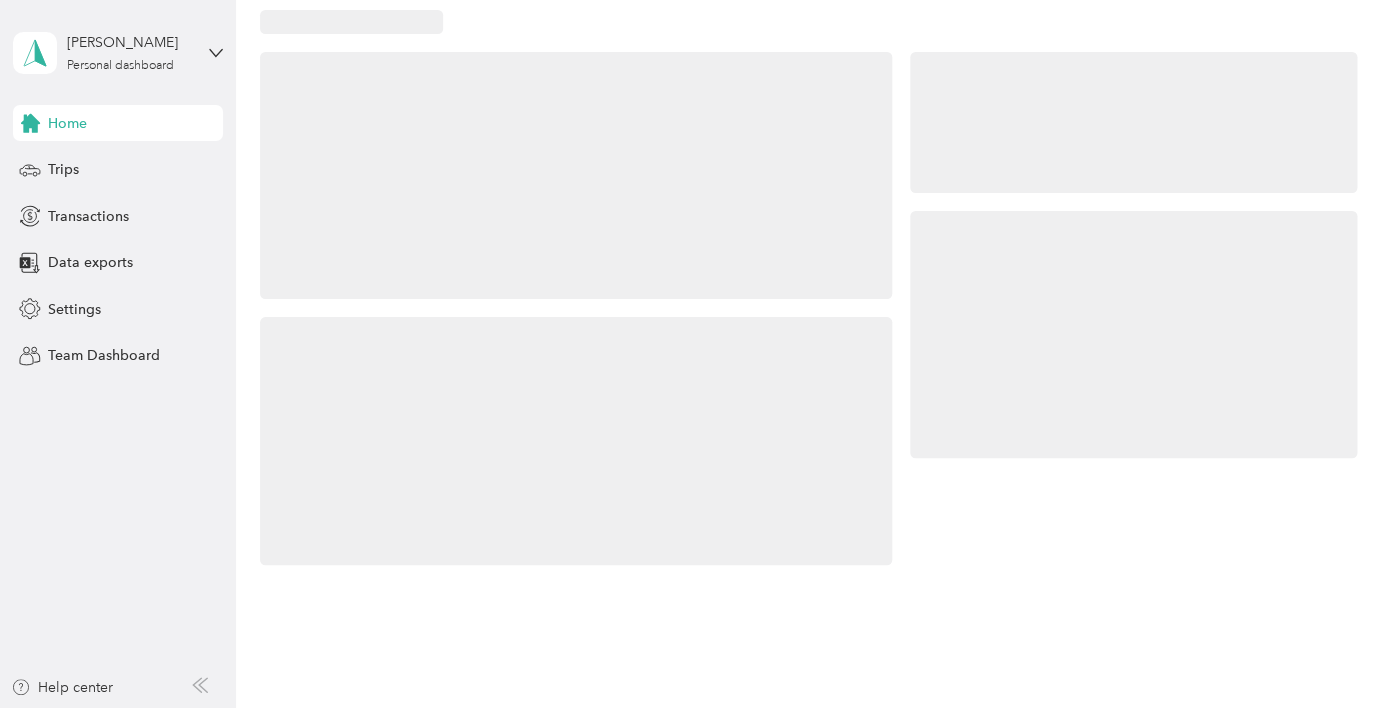 scroll, scrollTop: 36, scrollLeft: 0, axis: vertical 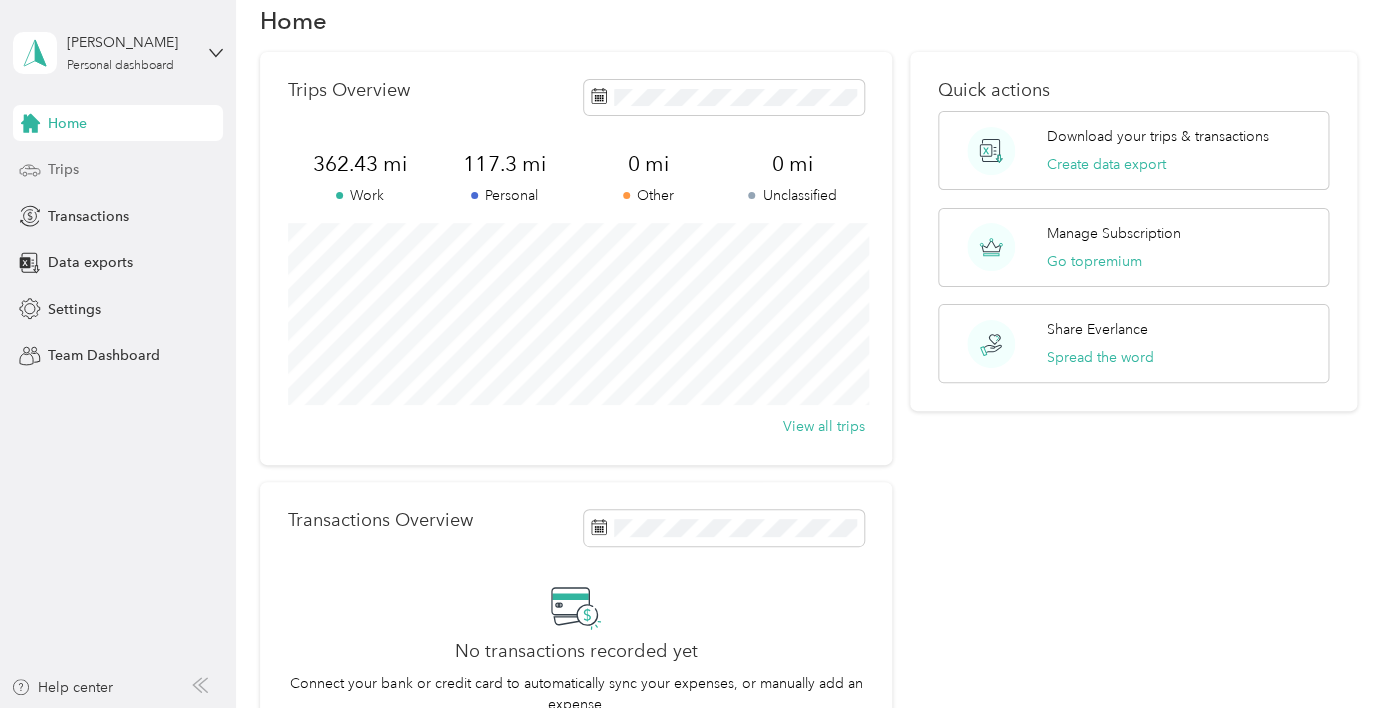 click on "Trips" at bounding box center [63, 169] 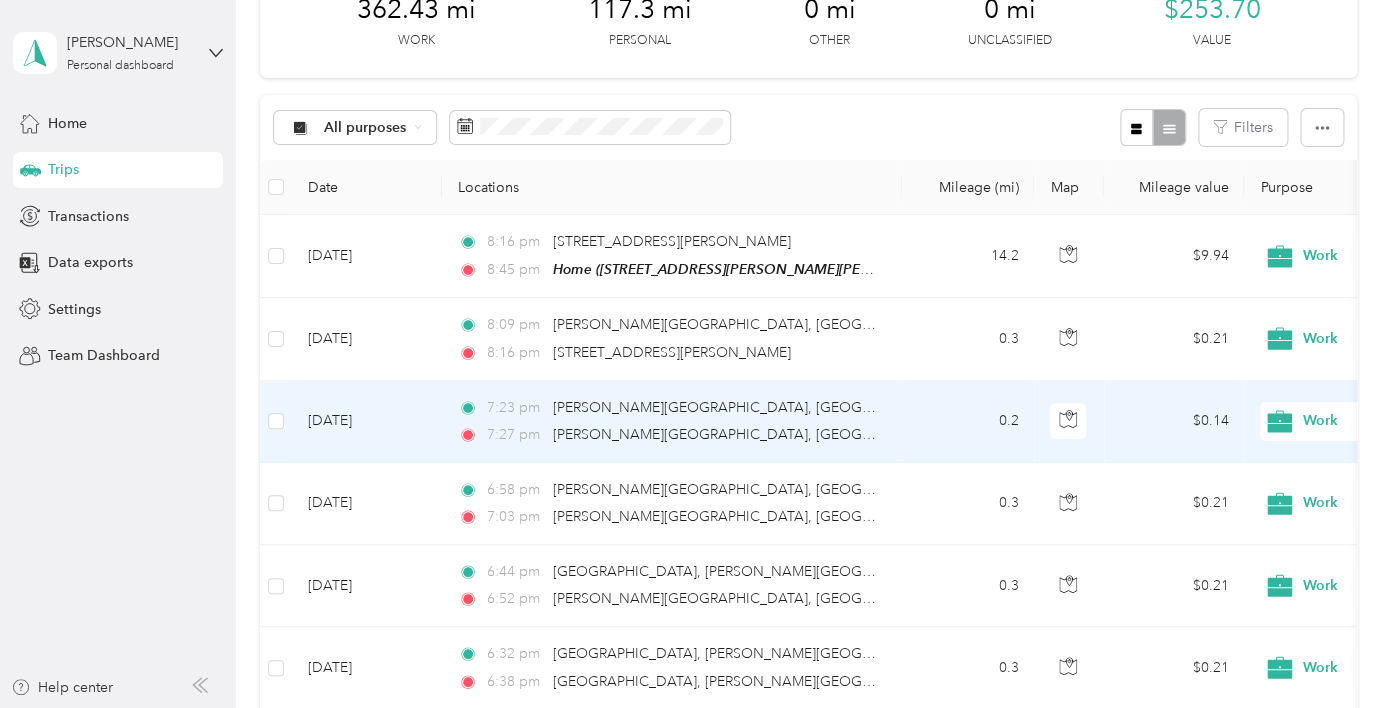 scroll, scrollTop: 139, scrollLeft: 0, axis: vertical 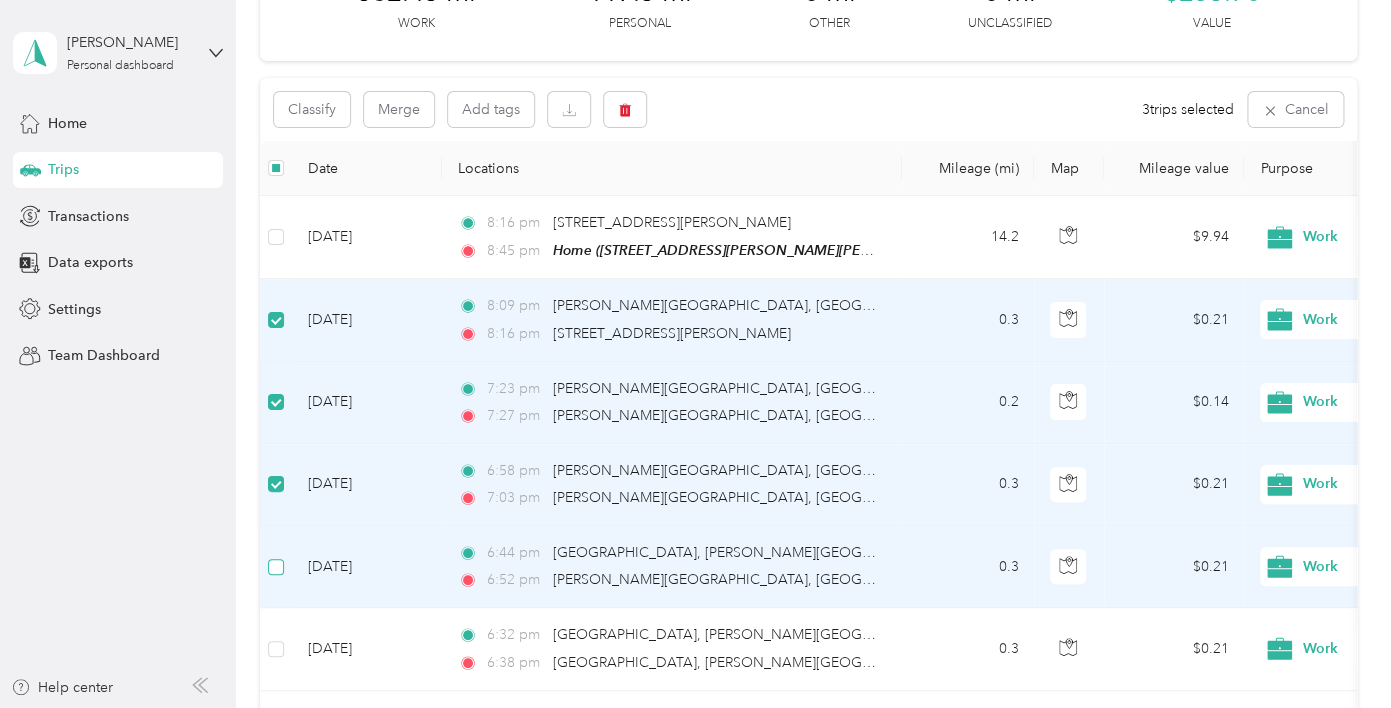click at bounding box center (276, 567) 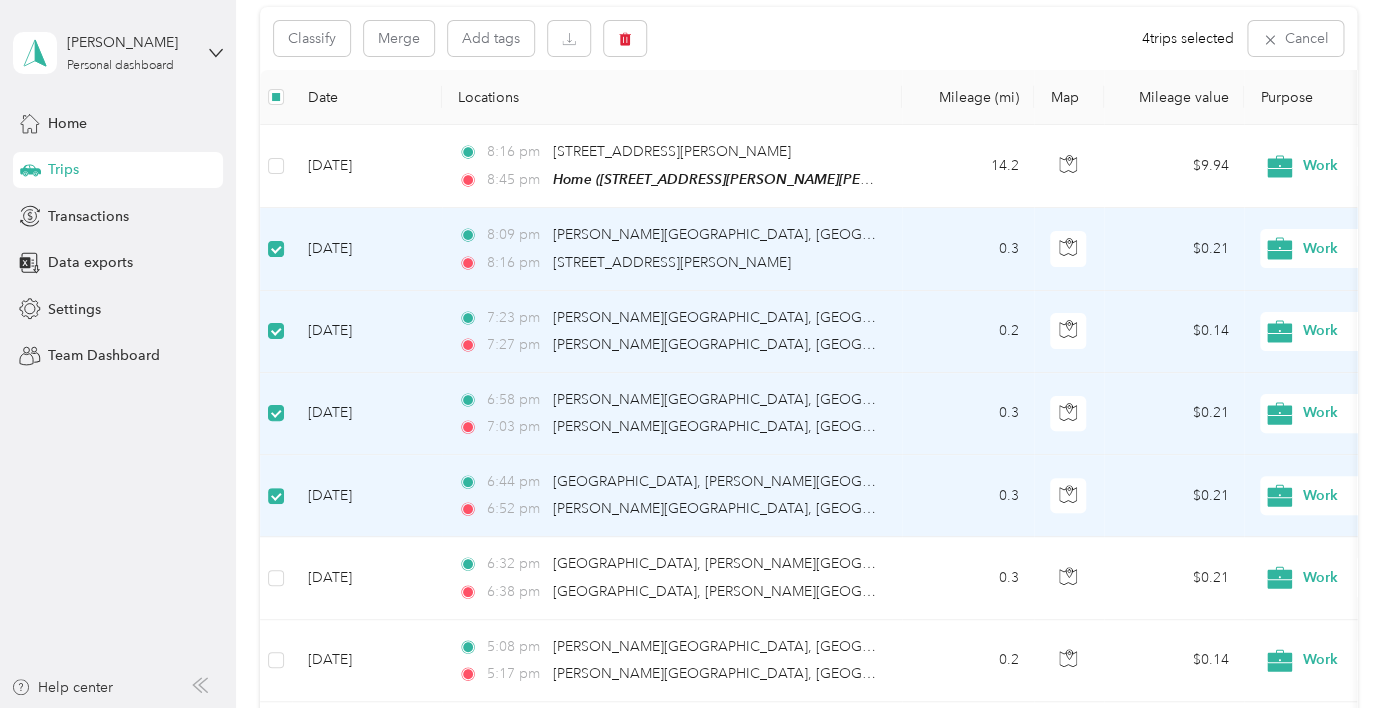 scroll, scrollTop: 229, scrollLeft: 0, axis: vertical 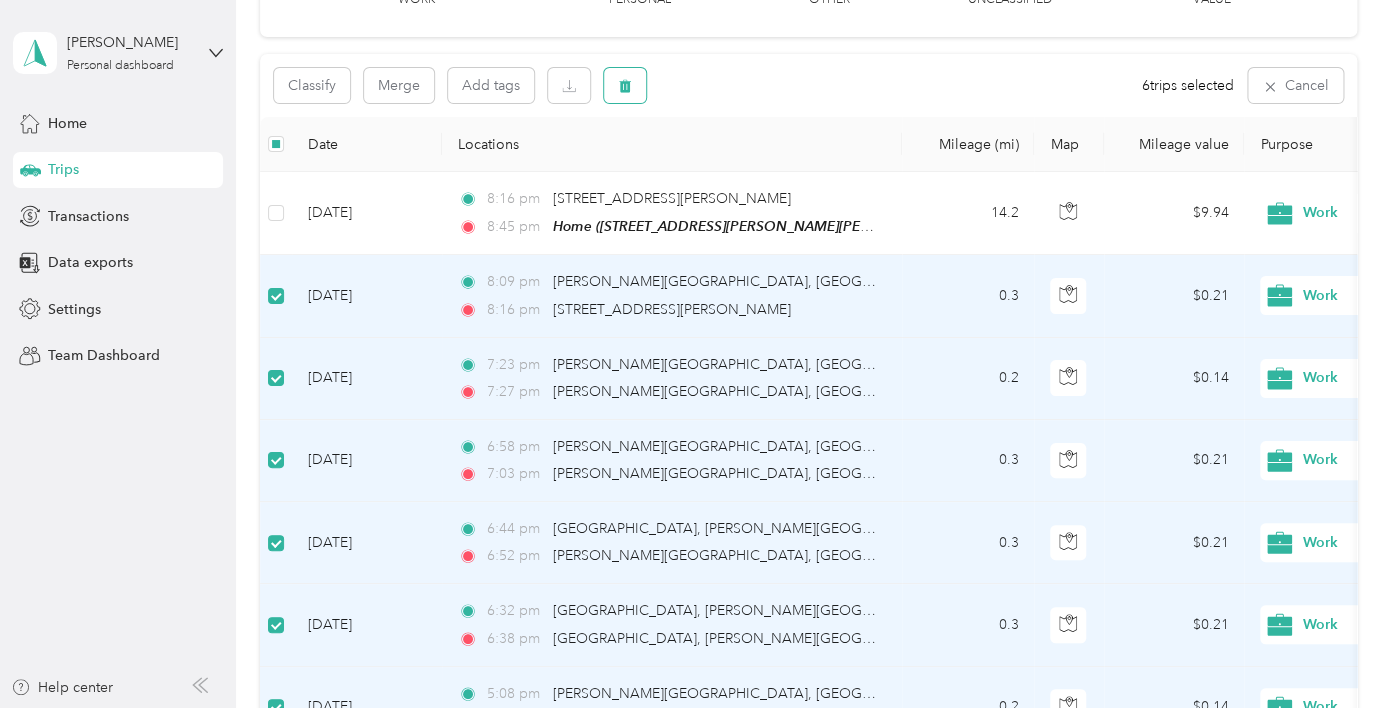 click 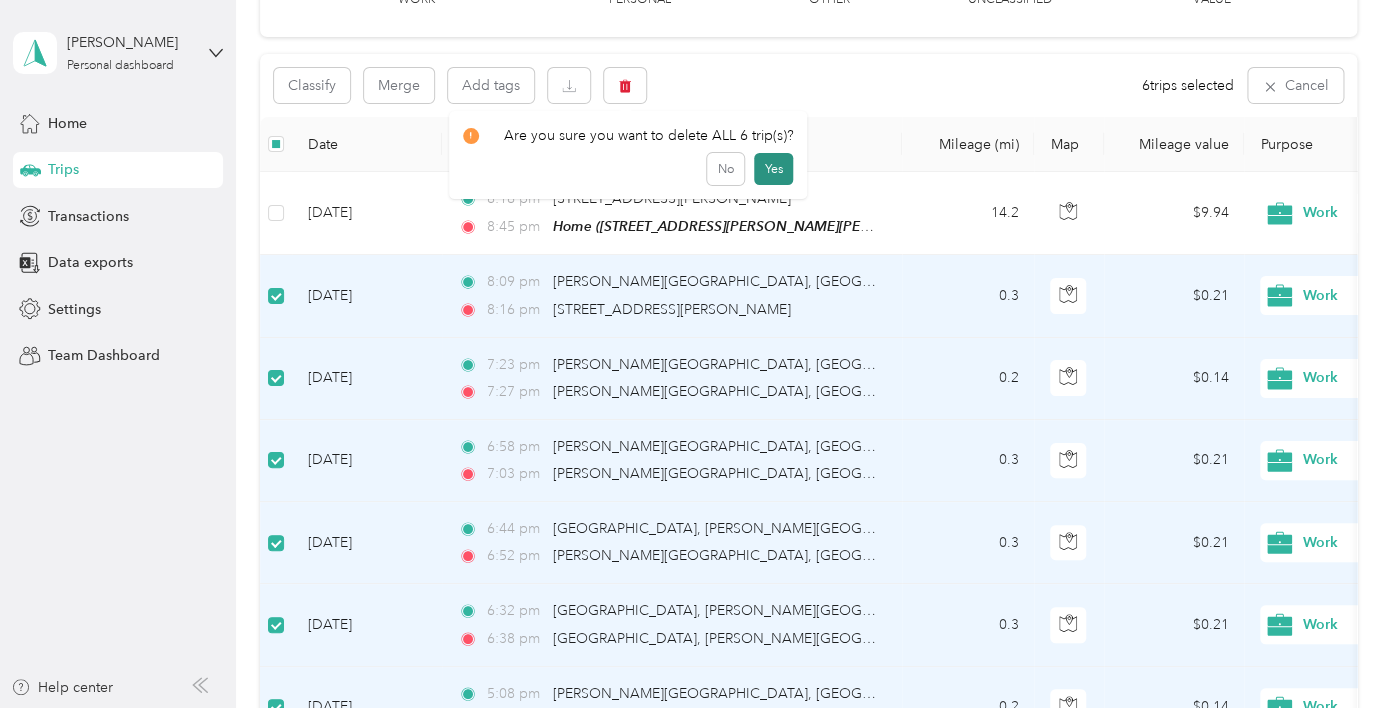 click on "Yes" at bounding box center [773, 169] 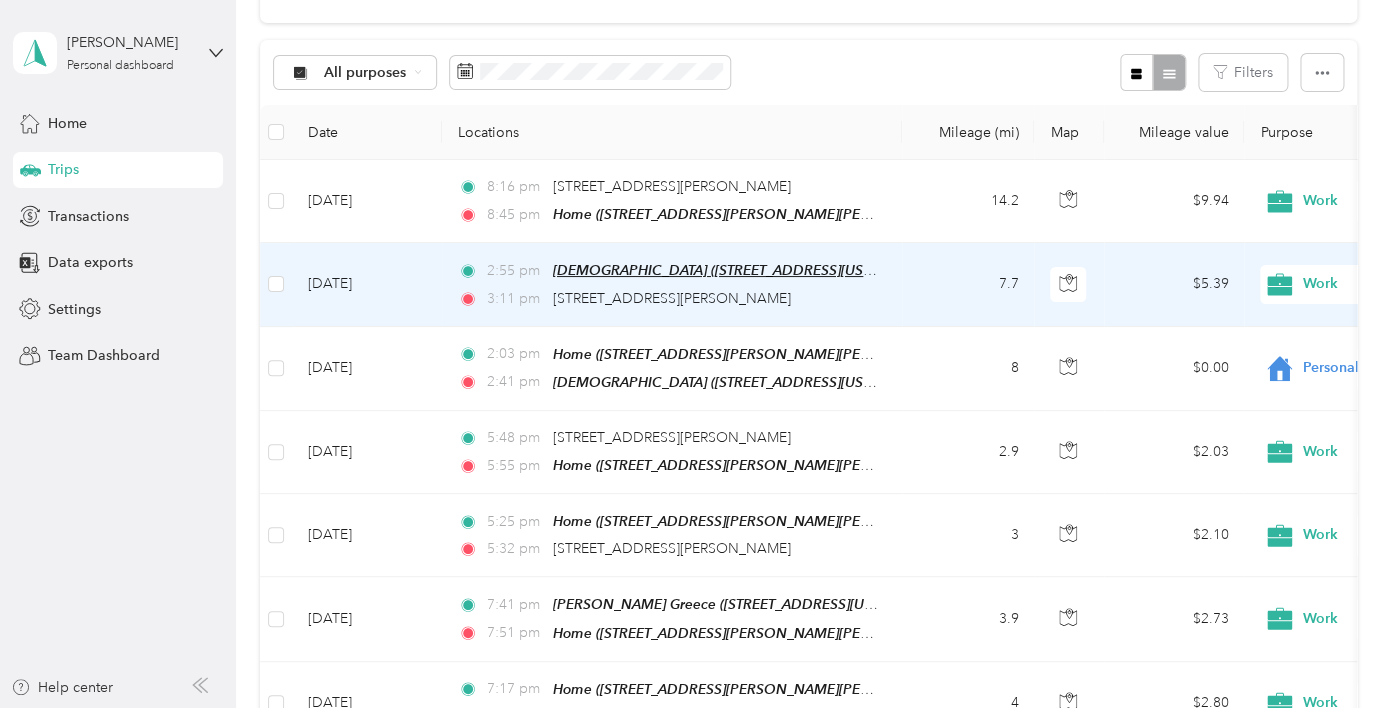 scroll, scrollTop: 187, scrollLeft: 0, axis: vertical 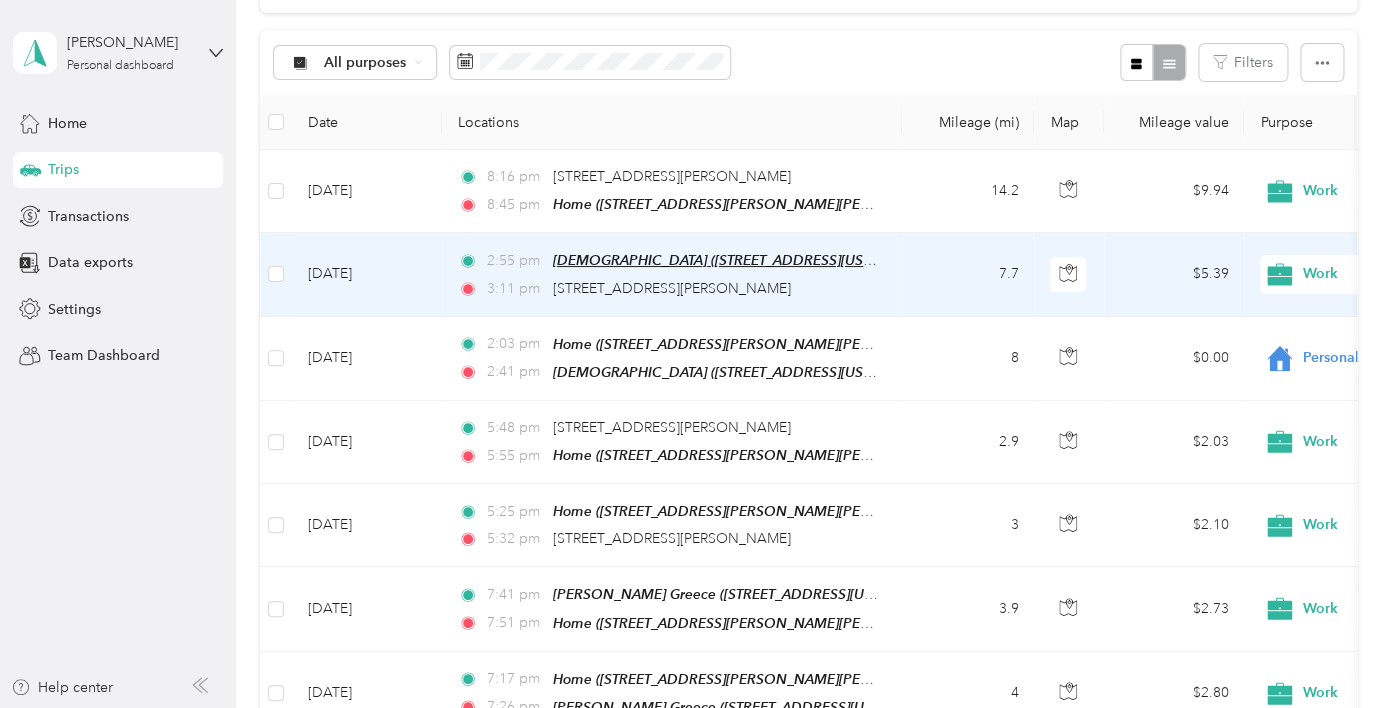 click on "[DEMOGRAPHIC_DATA] ([STREET_ADDRESS][US_STATE])" at bounding box center (734, 260) 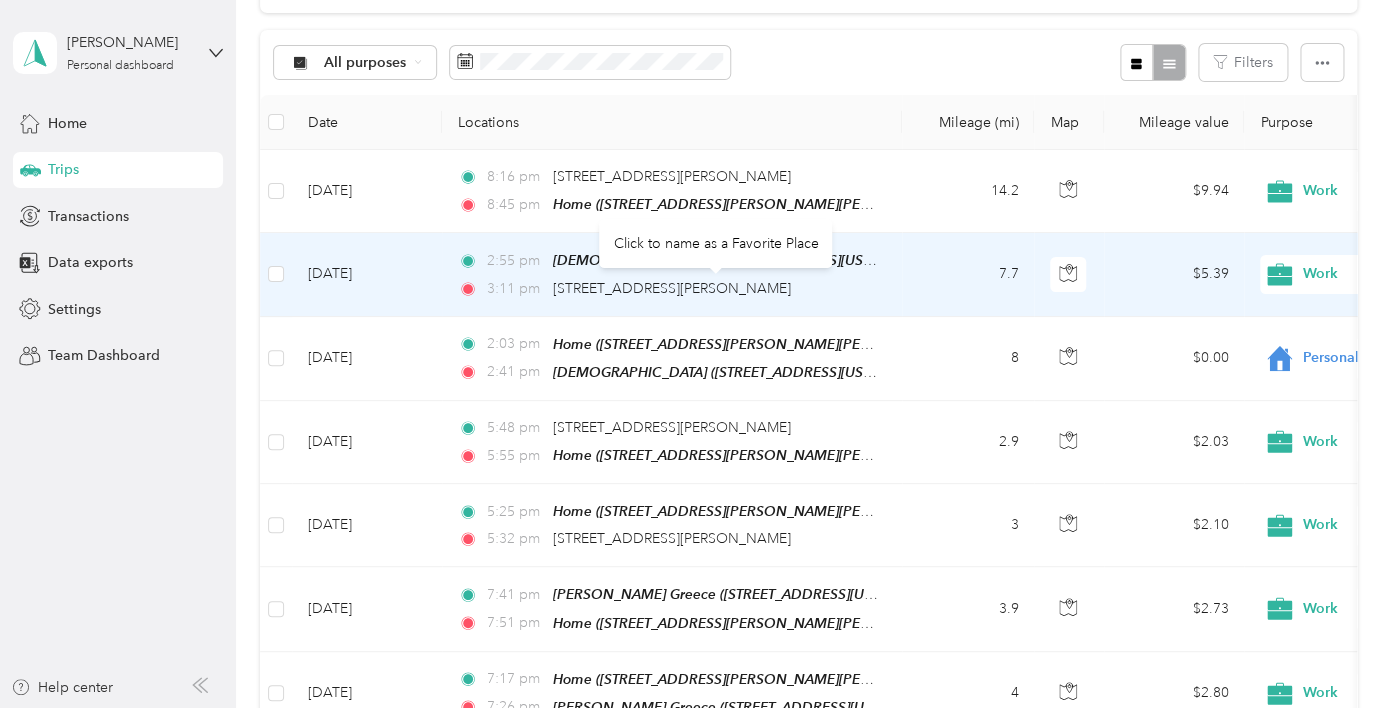 click on "Click to name as a Favorite Place" at bounding box center (715, 243) 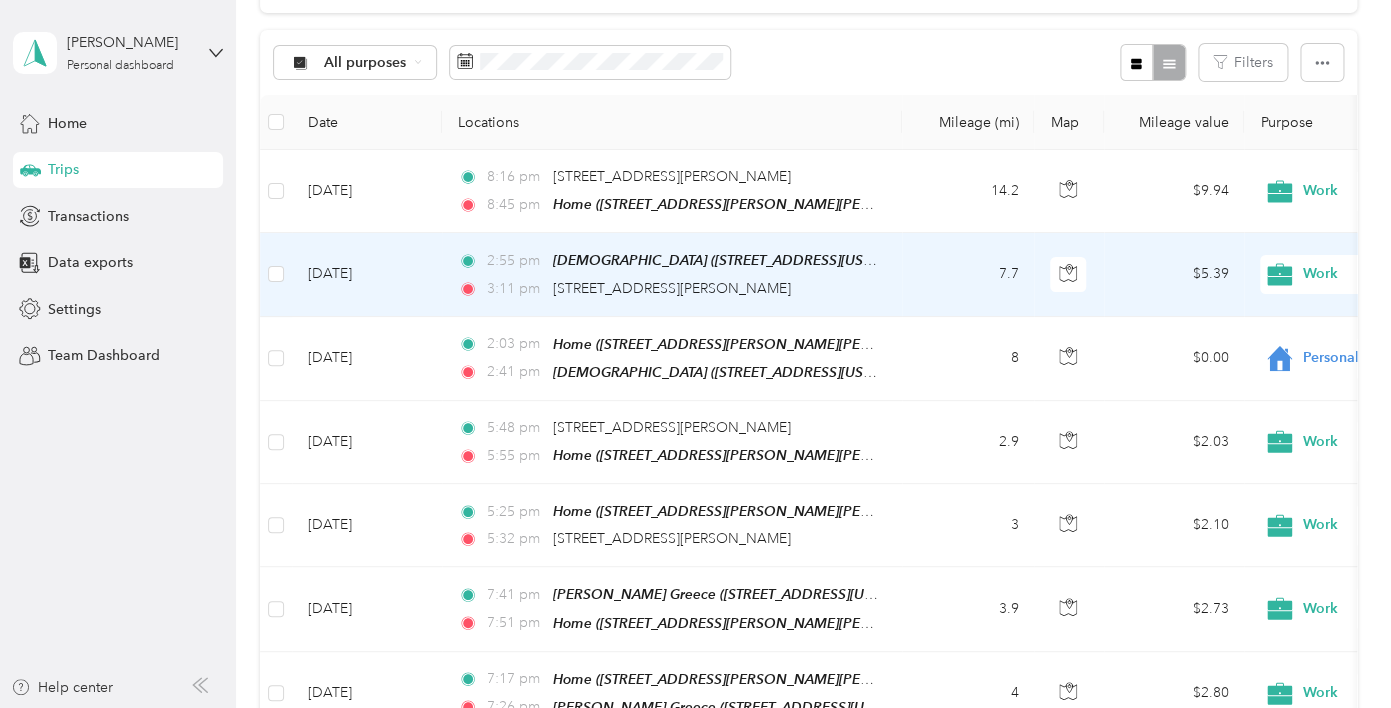 click on "7.7" at bounding box center [968, 274] 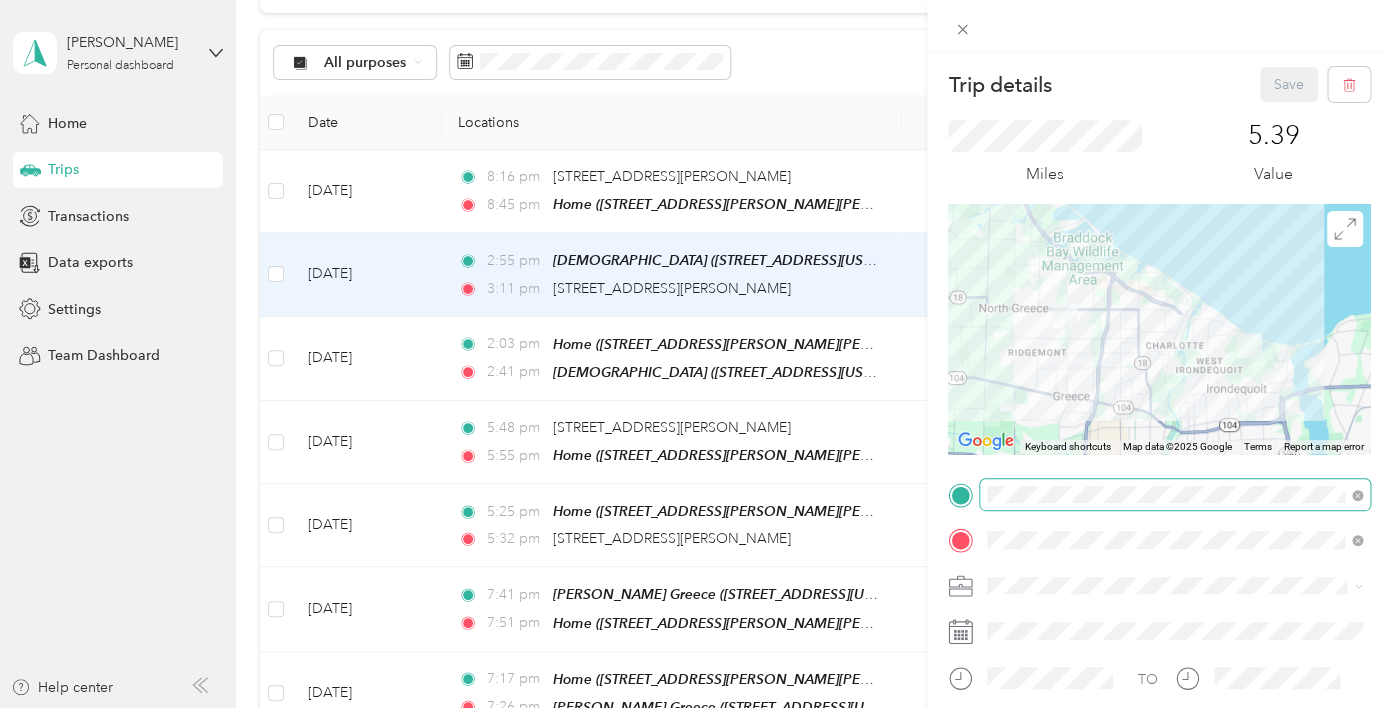 click at bounding box center (1357, 494) 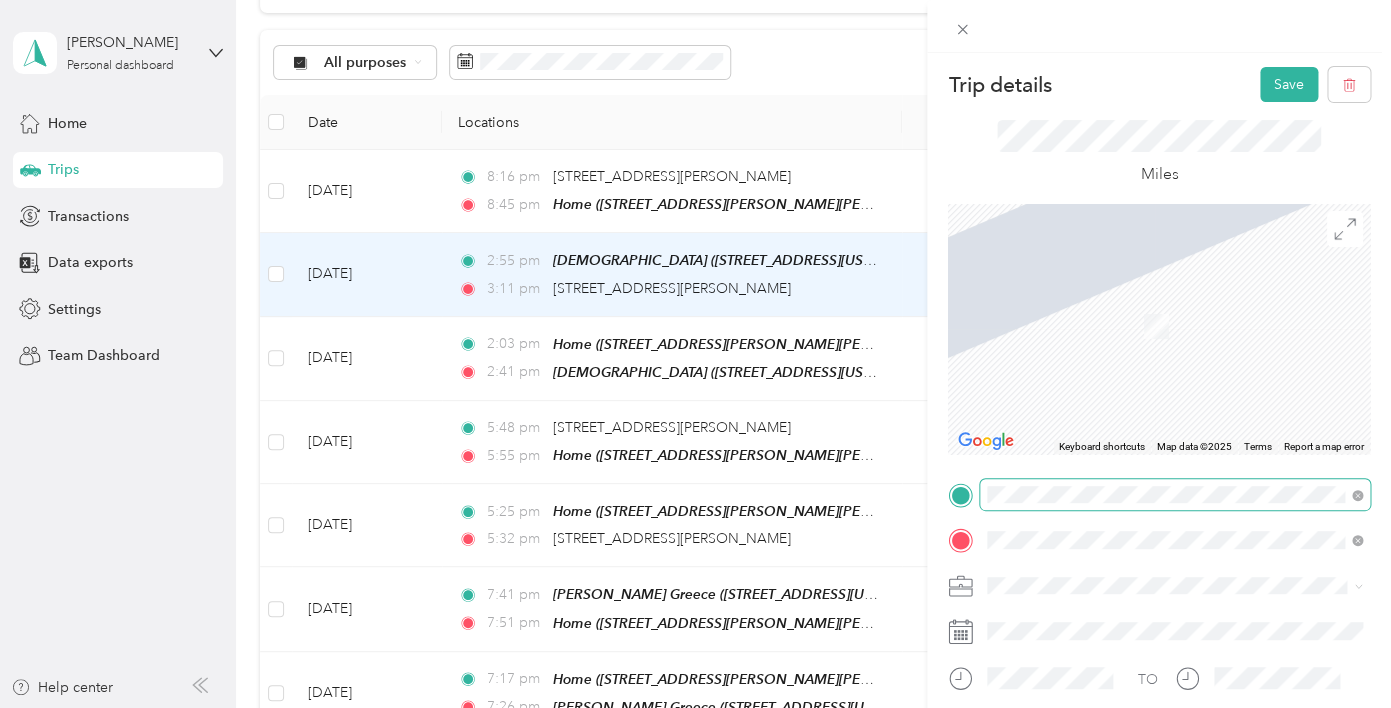 click at bounding box center (1175, 495) 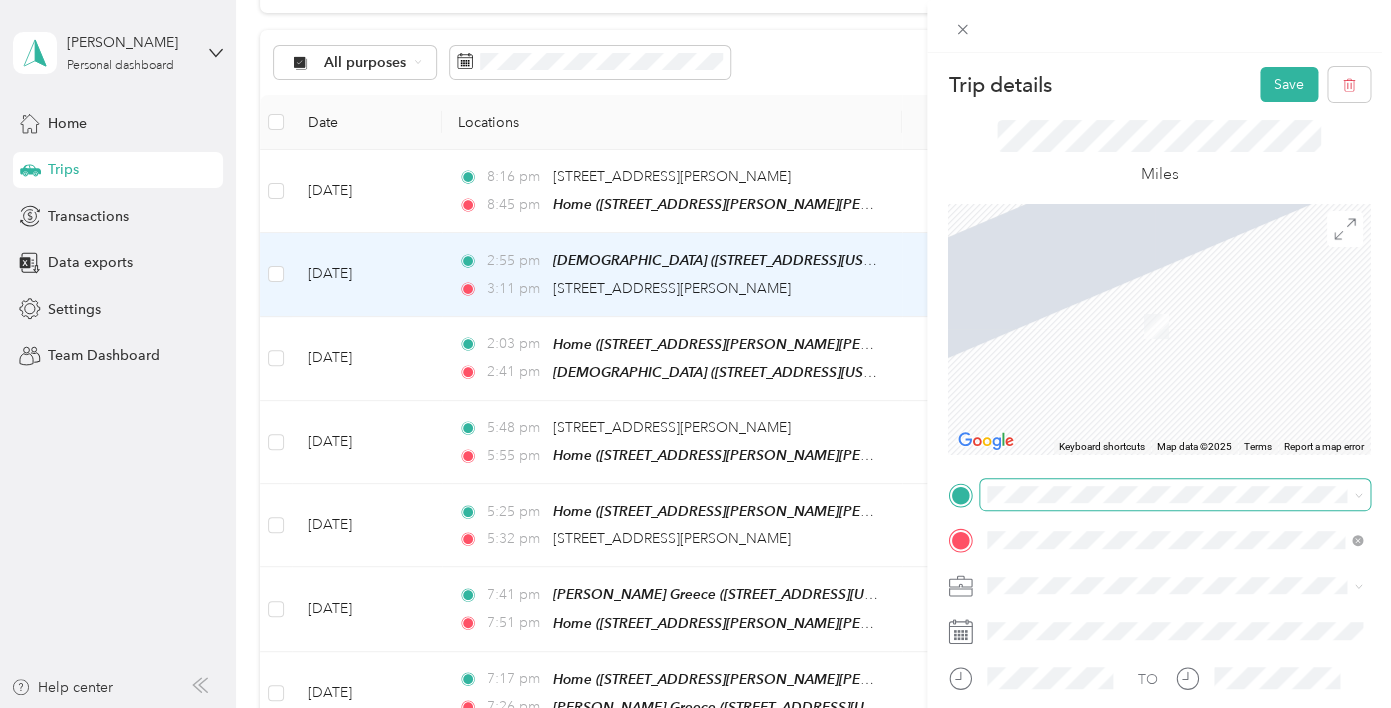 click at bounding box center (1175, 495) 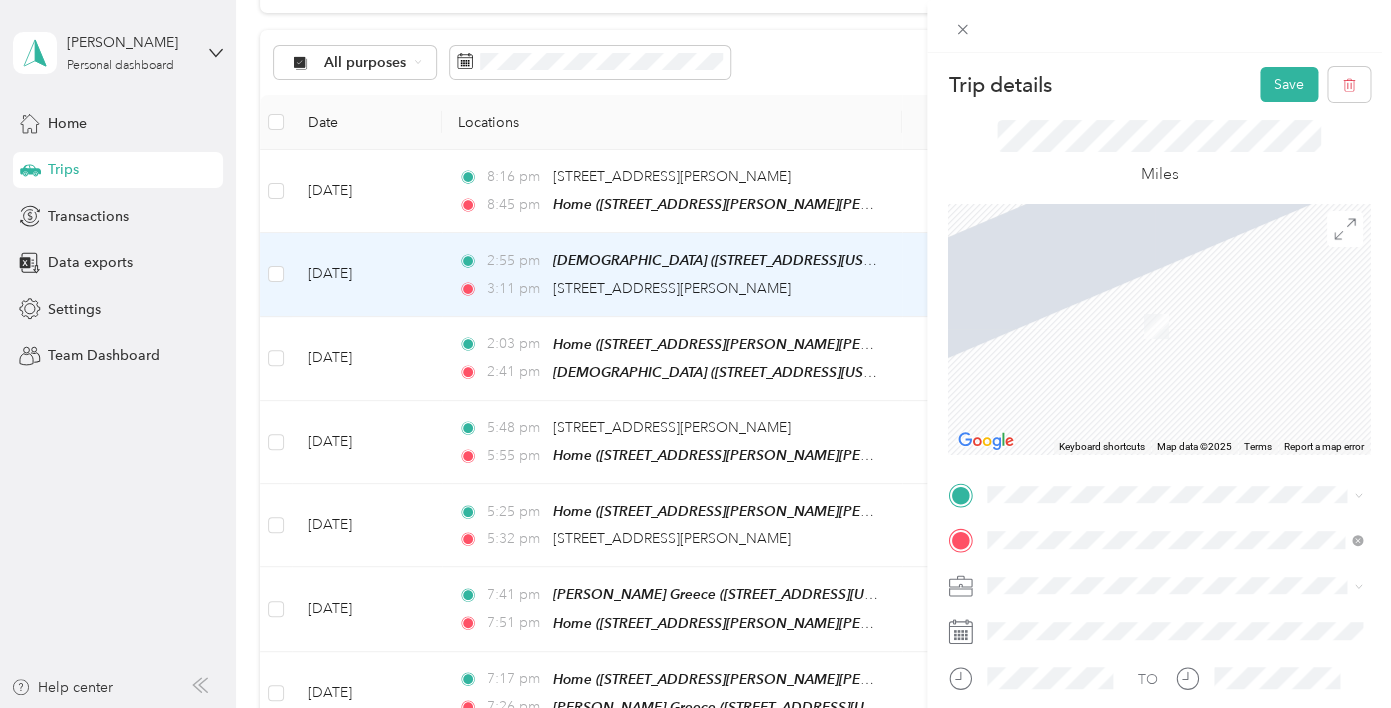 click on "[STREET_ADDRESS][US_STATE]" at bounding box center (1125, 244) 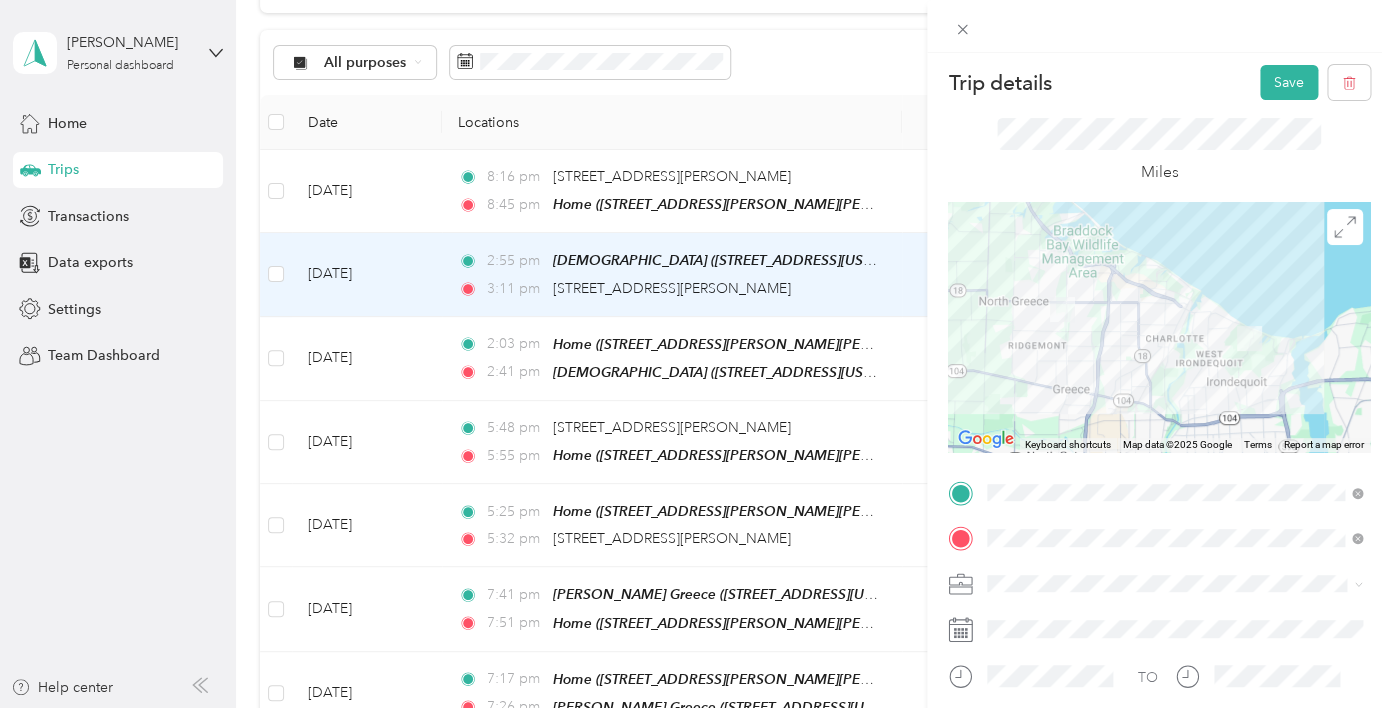 scroll, scrollTop: 0, scrollLeft: 0, axis: both 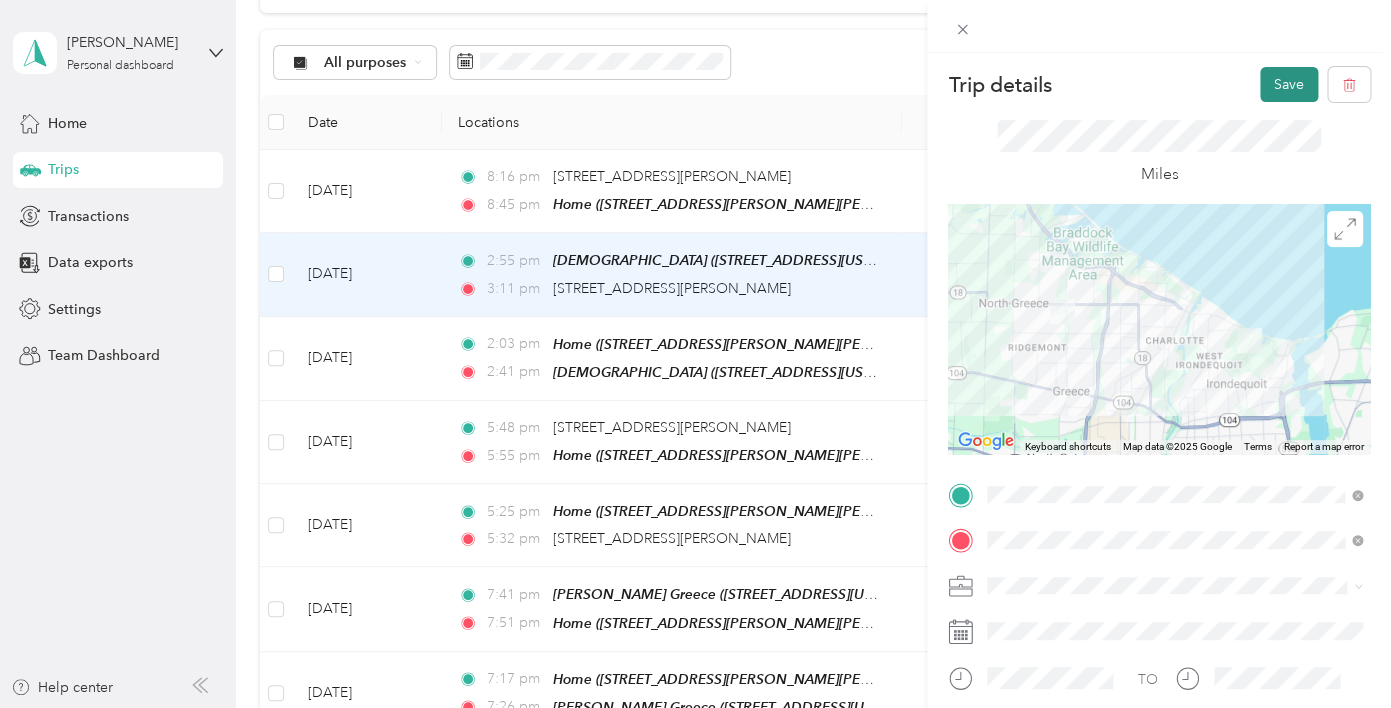 click on "Save" at bounding box center [1289, 84] 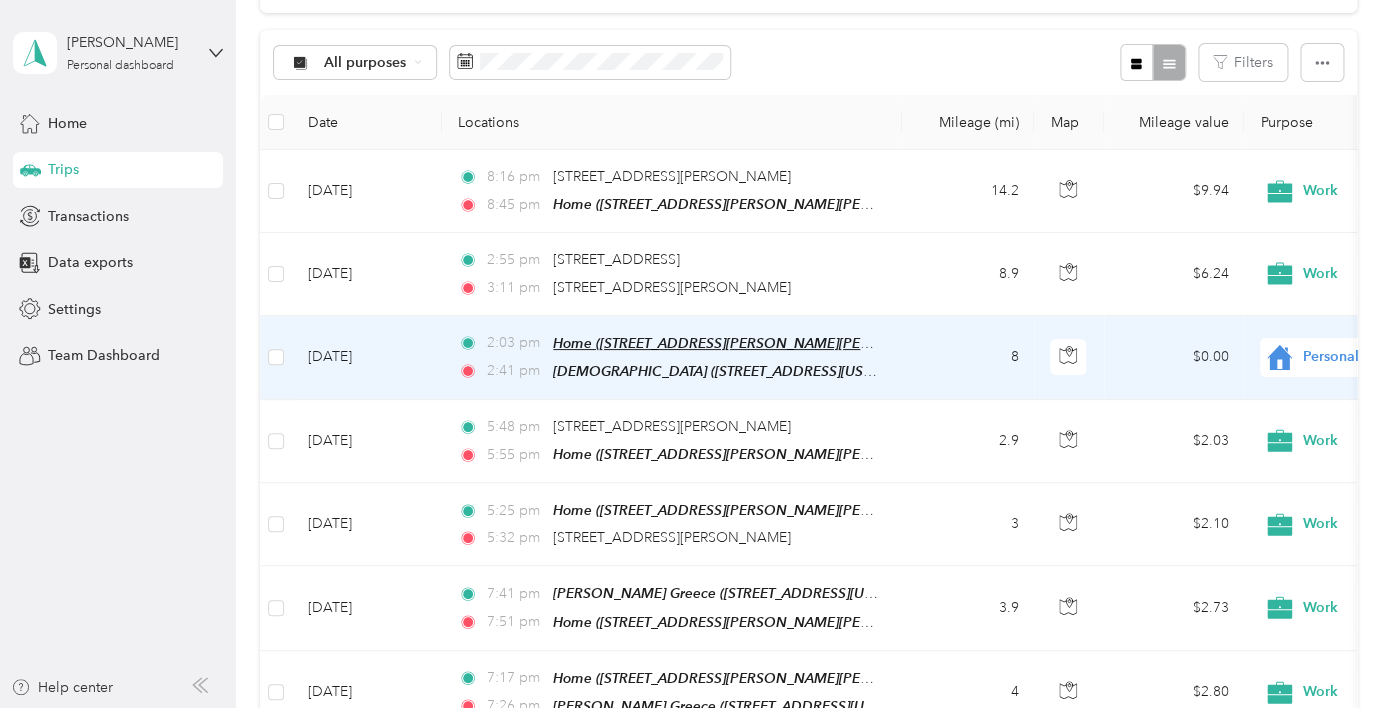 click on "Home ([STREET_ADDRESS][PERSON_NAME][PERSON_NAME][US_STATE])" at bounding box center [789, 343] 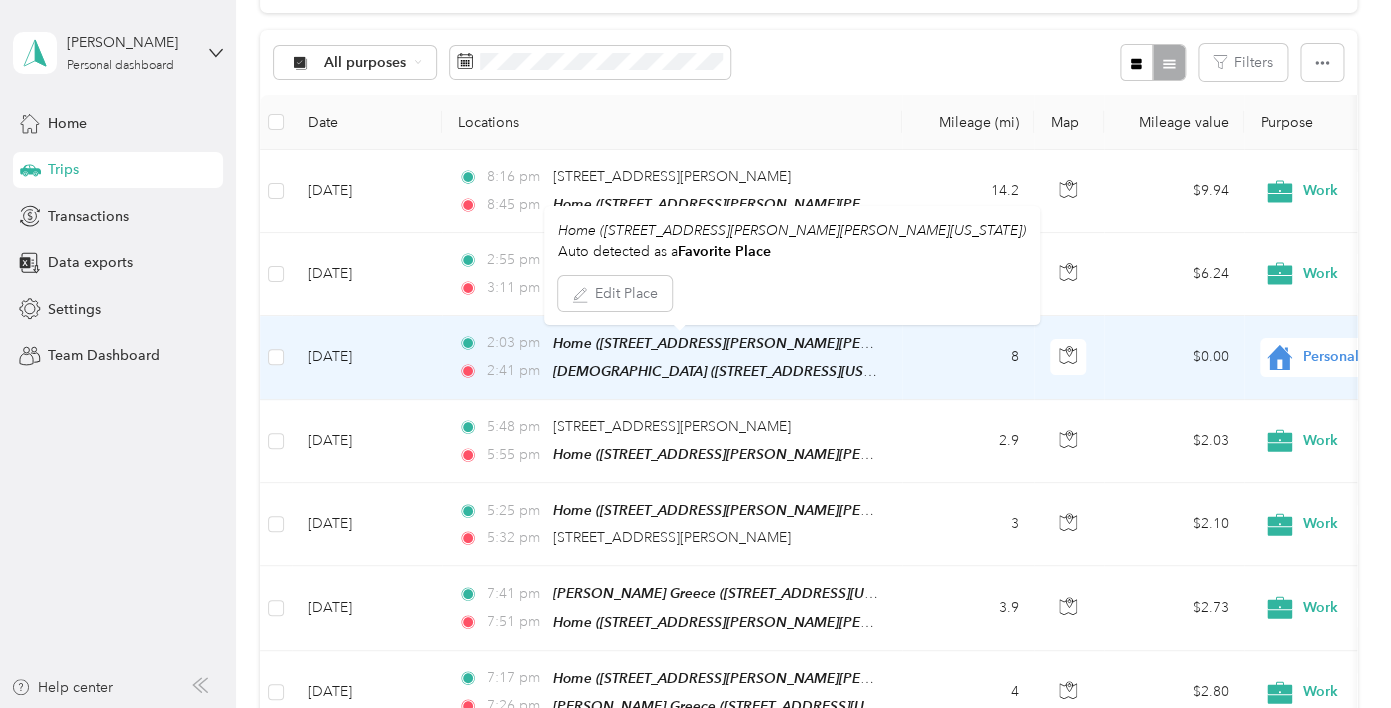 click on "2:03 pm Home ([STREET_ADDRESS][PERSON_NAME][PERSON_NAME][US_STATE])" at bounding box center [668, 343] 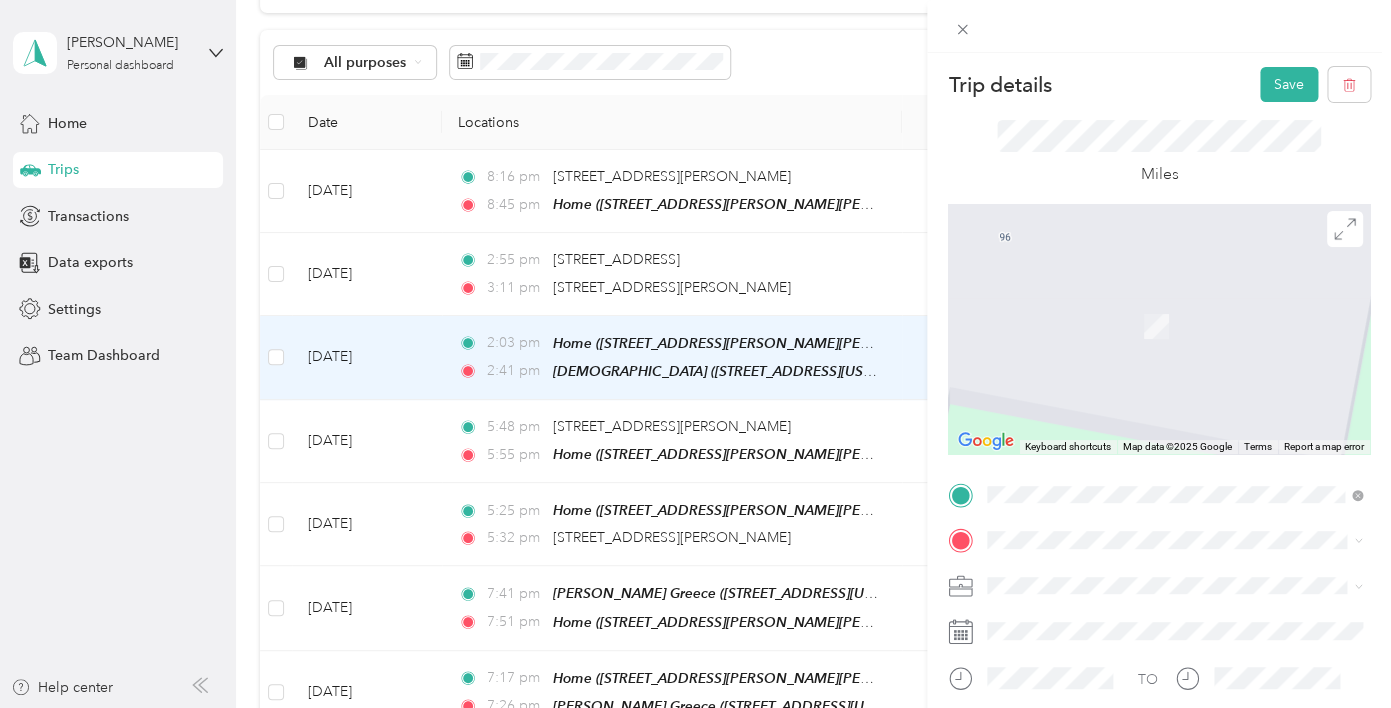 click on "From search results [STREET_ADDRESS][US_STATE] [STREET_ADDRESS][US_STATE] [STREET_ADDRESS][US_STATE] [STREET_ADDRESS][US_STATE] [STREET_ADDRESS][US_STATE]" at bounding box center (1175, 358) 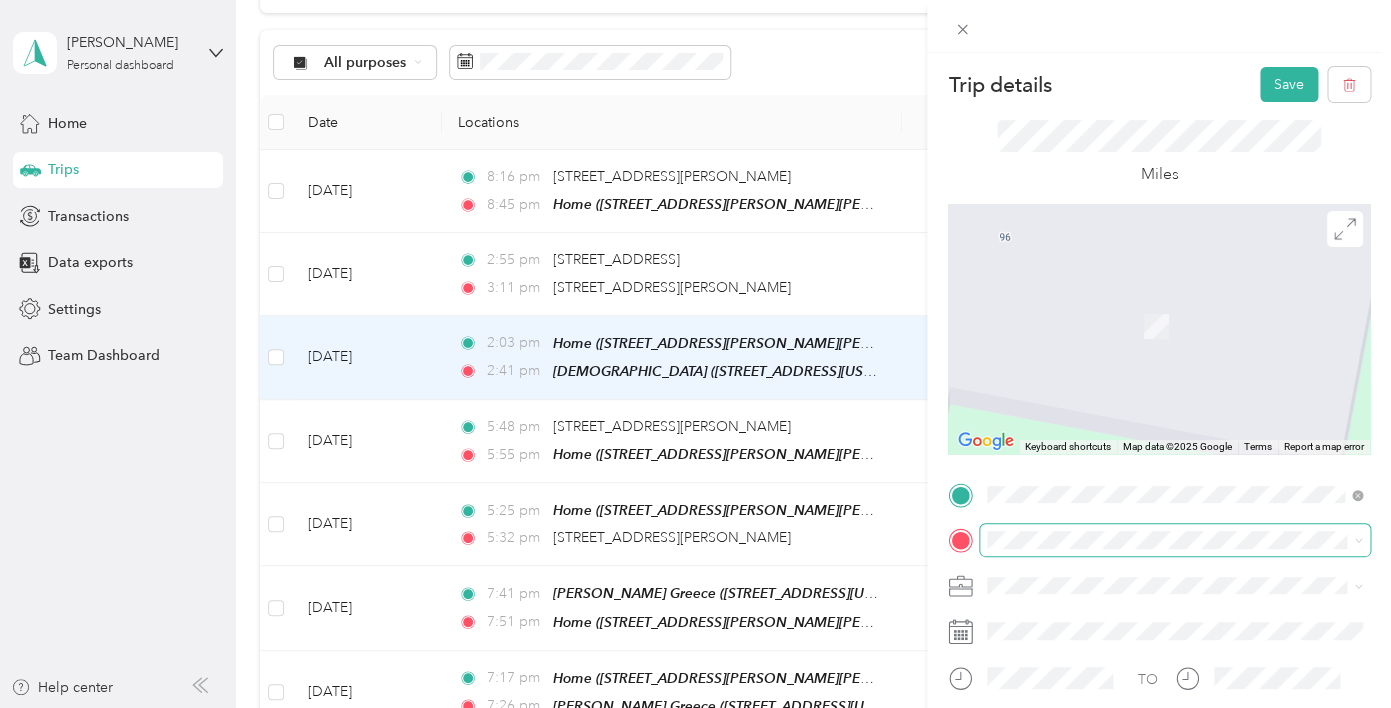 click at bounding box center (1175, 540) 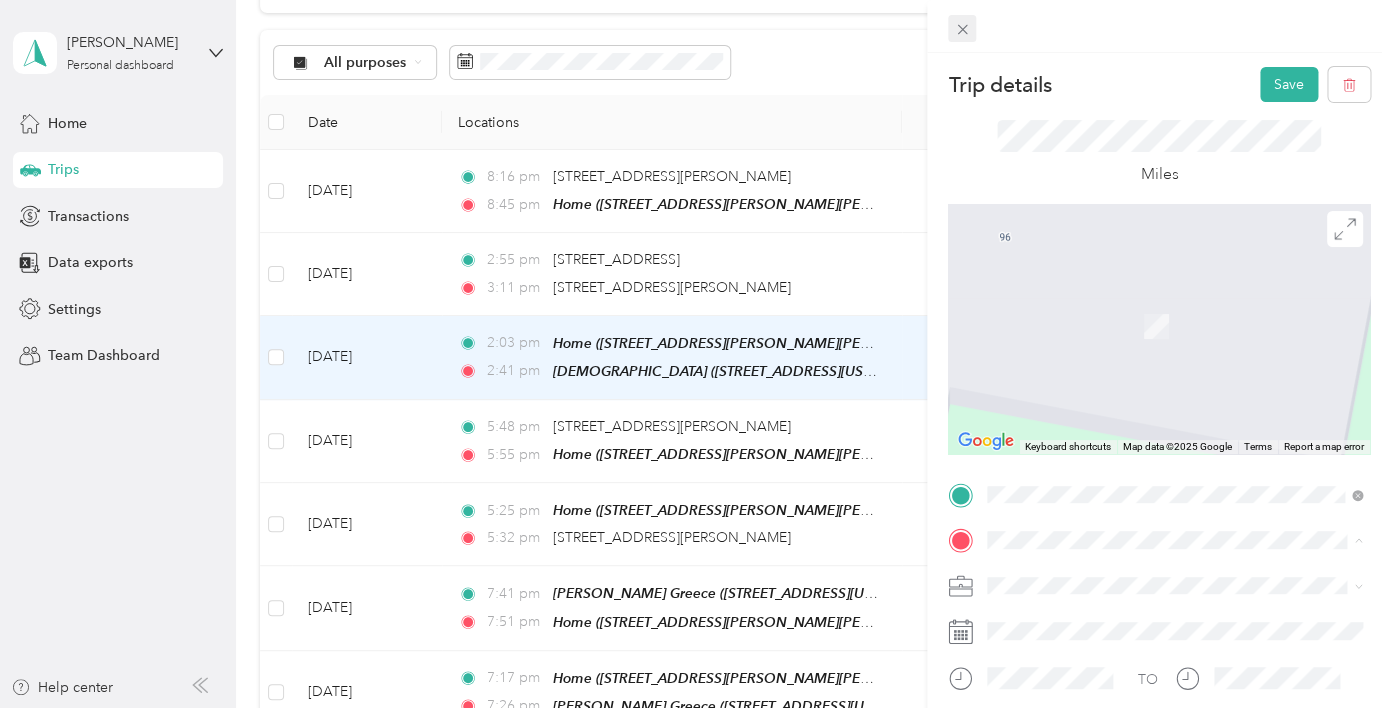 click 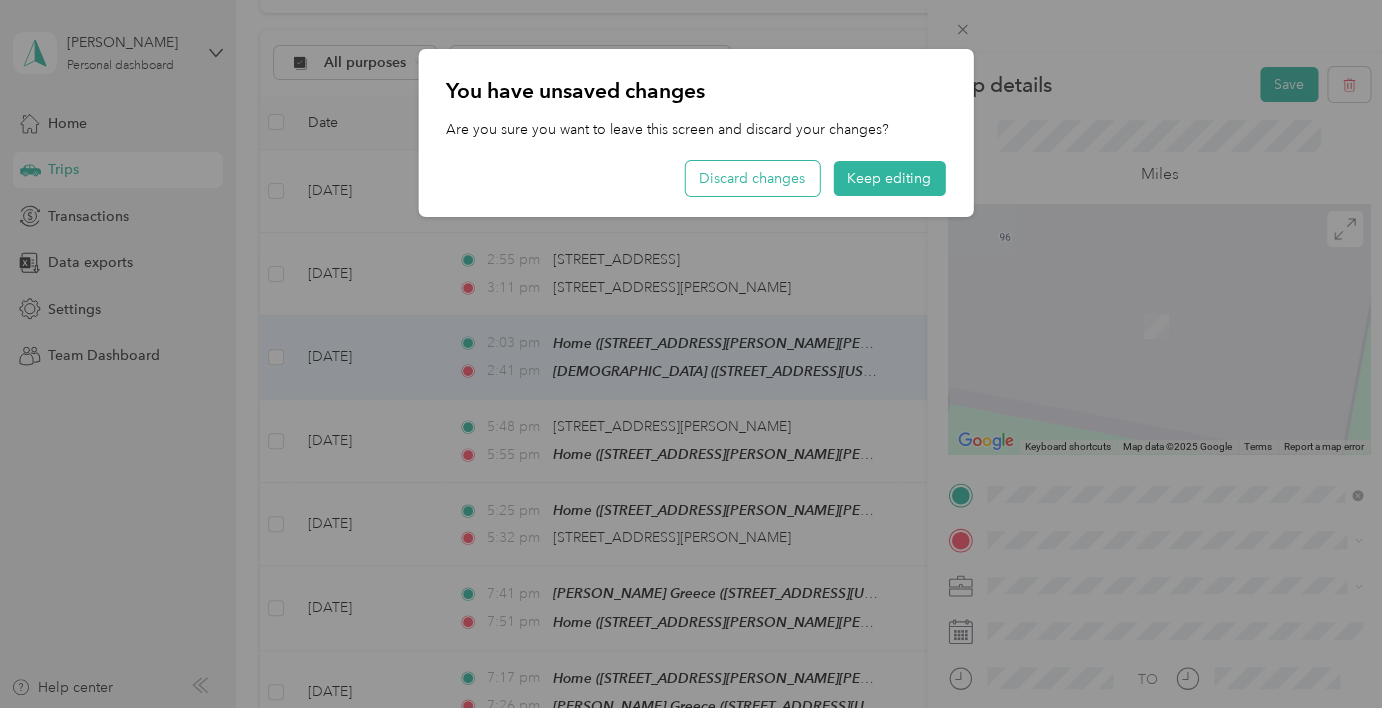 click on "Discard changes" at bounding box center [752, 178] 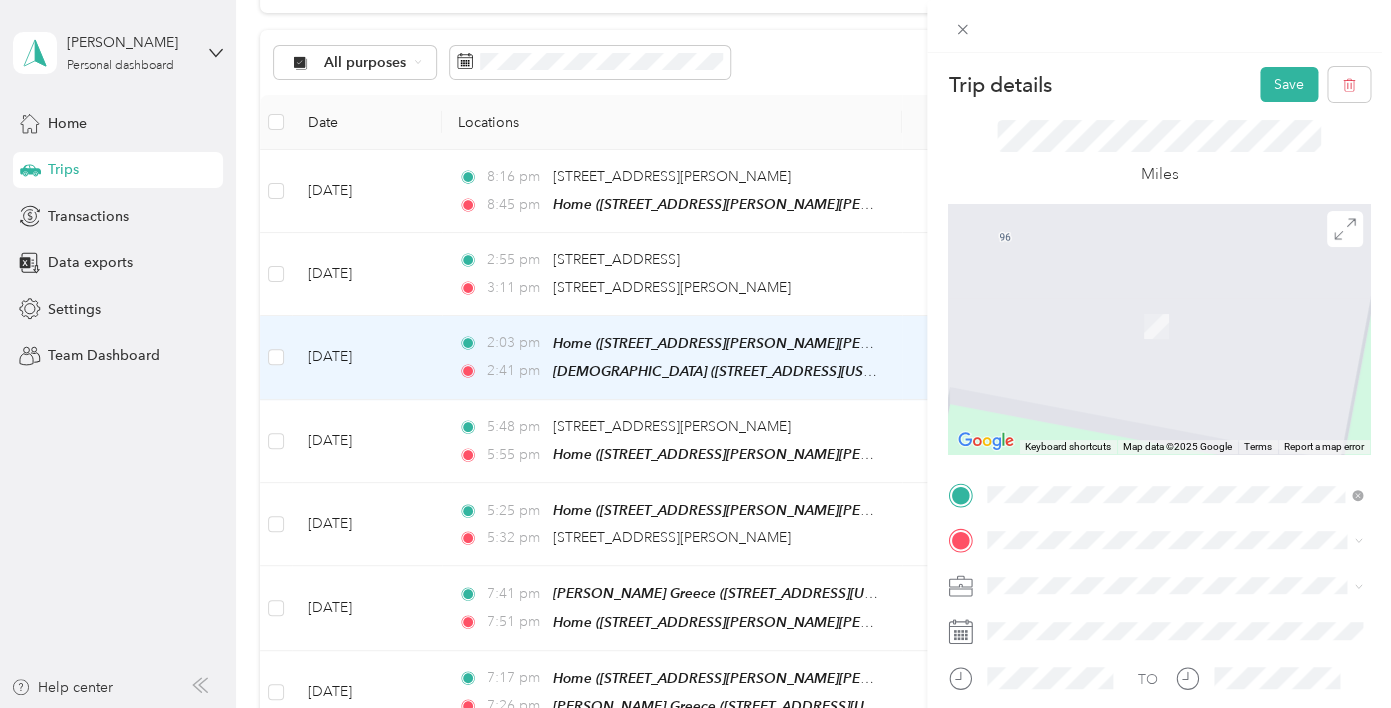 scroll, scrollTop: 187, scrollLeft: 0, axis: vertical 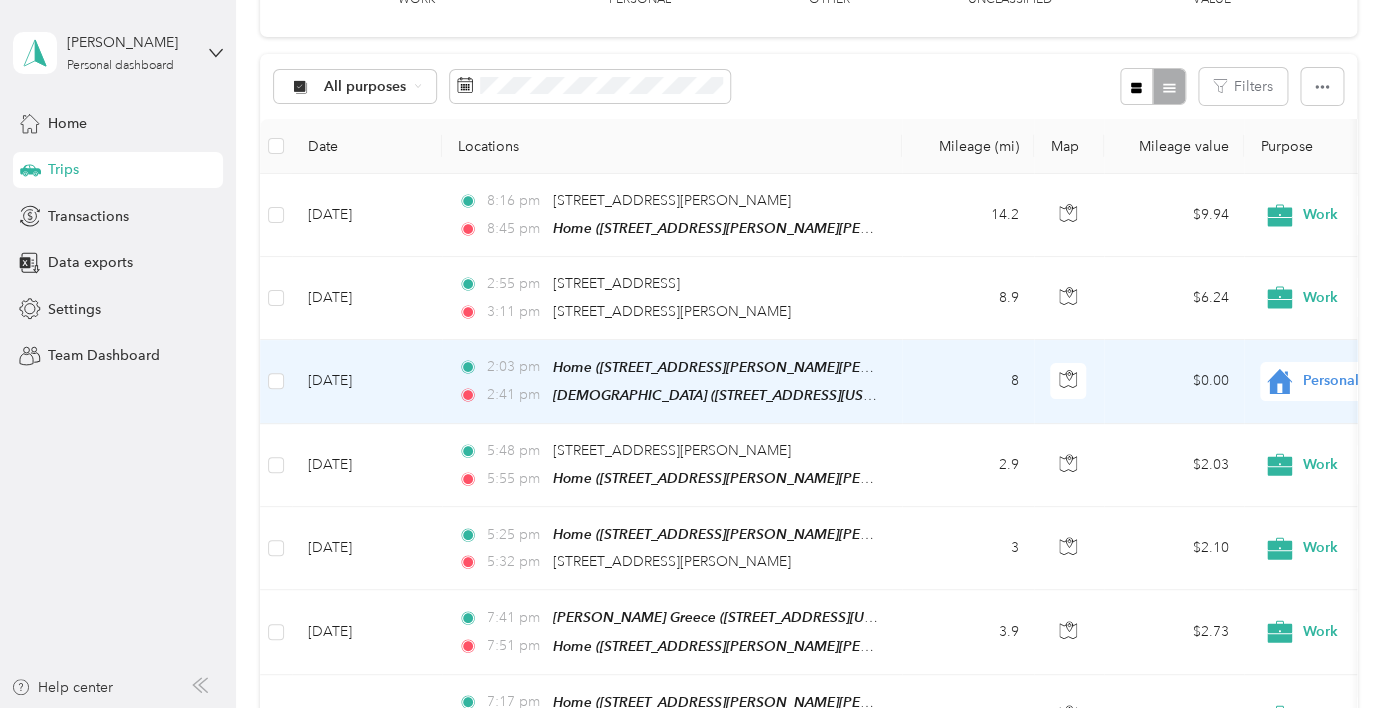 click on "2:03 pm Home ([STREET_ADDRESS][PERSON_NAME][PERSON_NAME][US_STATE]) 2:41 pm Church ([STREET_ADDRESS][US_STATE])" at bounding box center (672, 382) 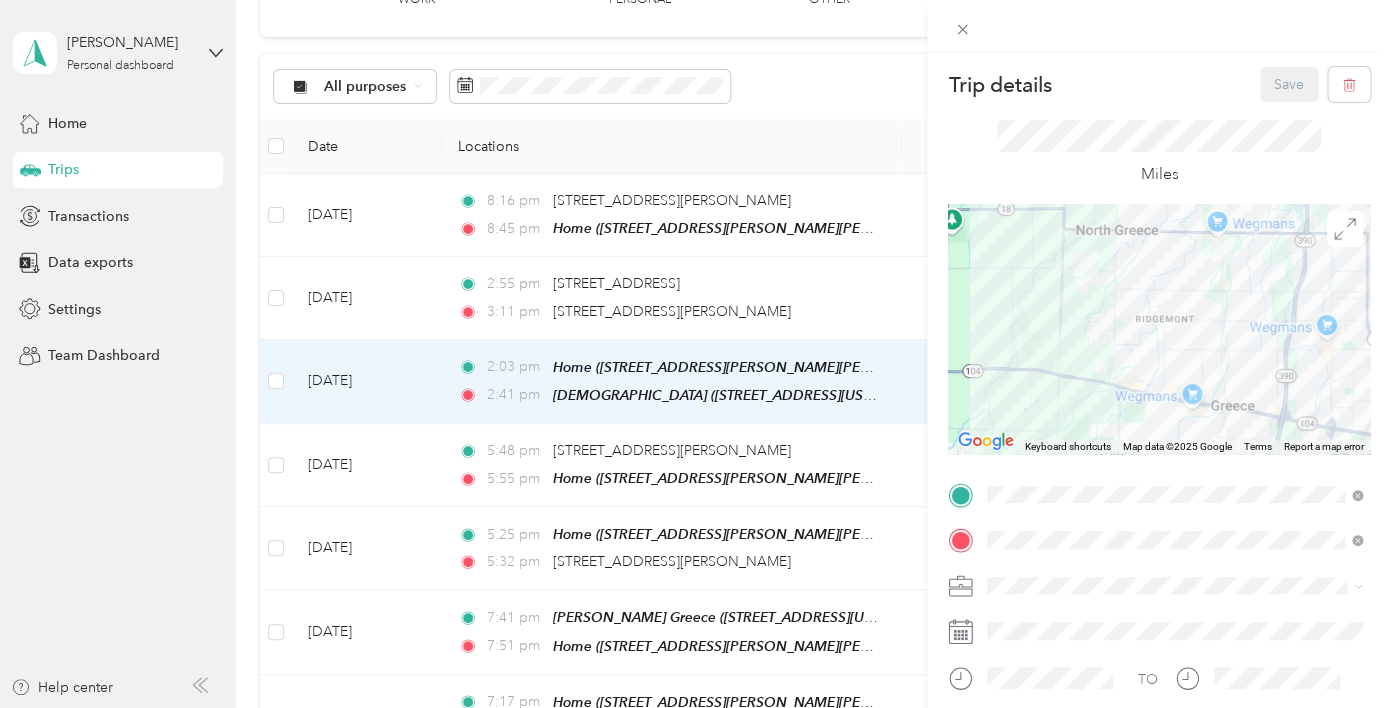 click on "Work Personal Wag! Real Estate Other Charity Medical Moving Commute" at bounding box center (1175, 426) 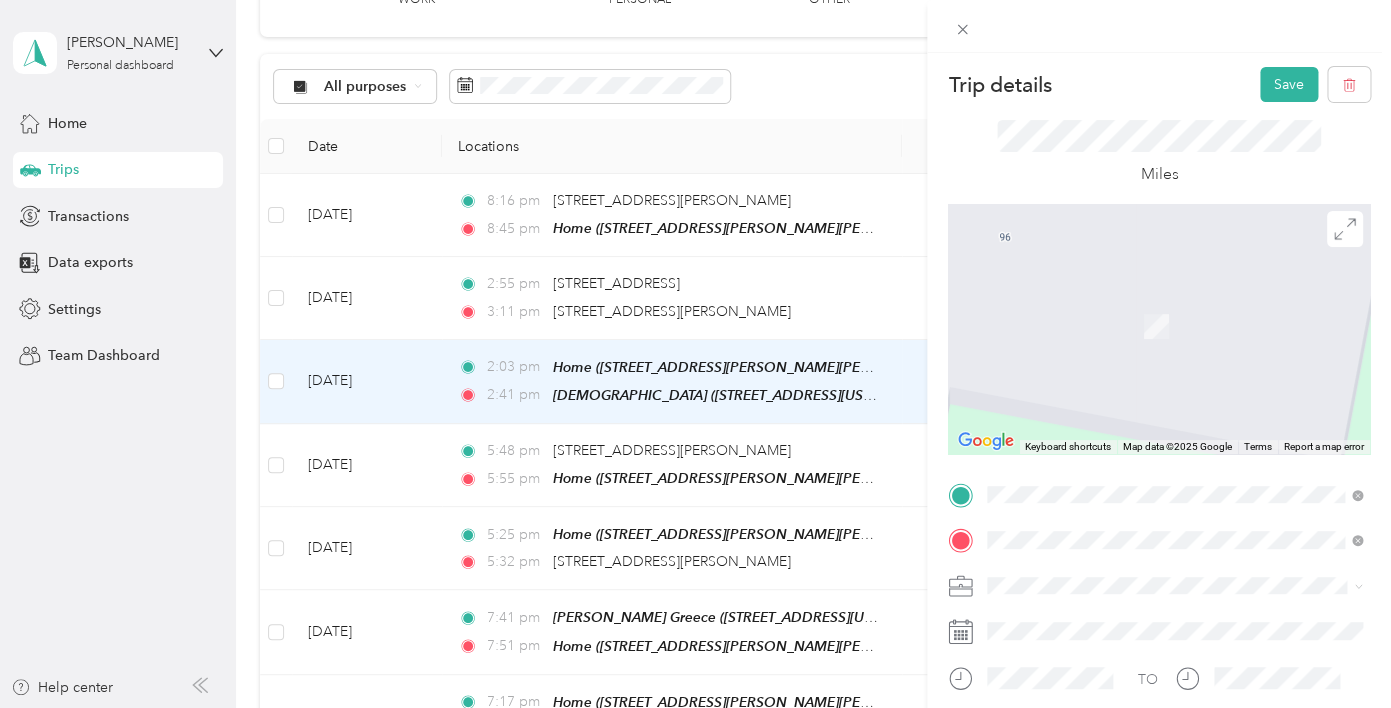 click on "[STREET_ADDRESS][US_STATE]" at bounding box center (1125, 297) 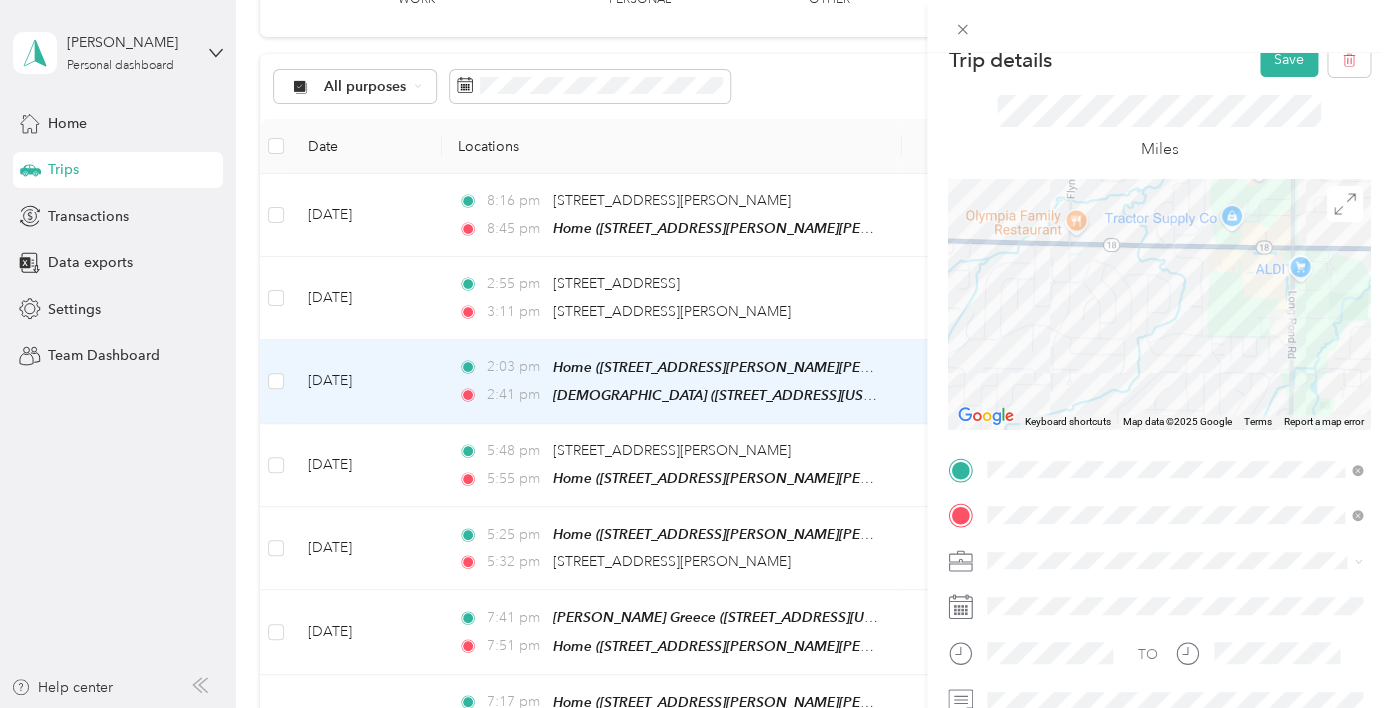 scroll, scrollTop: 0, scrollLeft: 0, axis: both 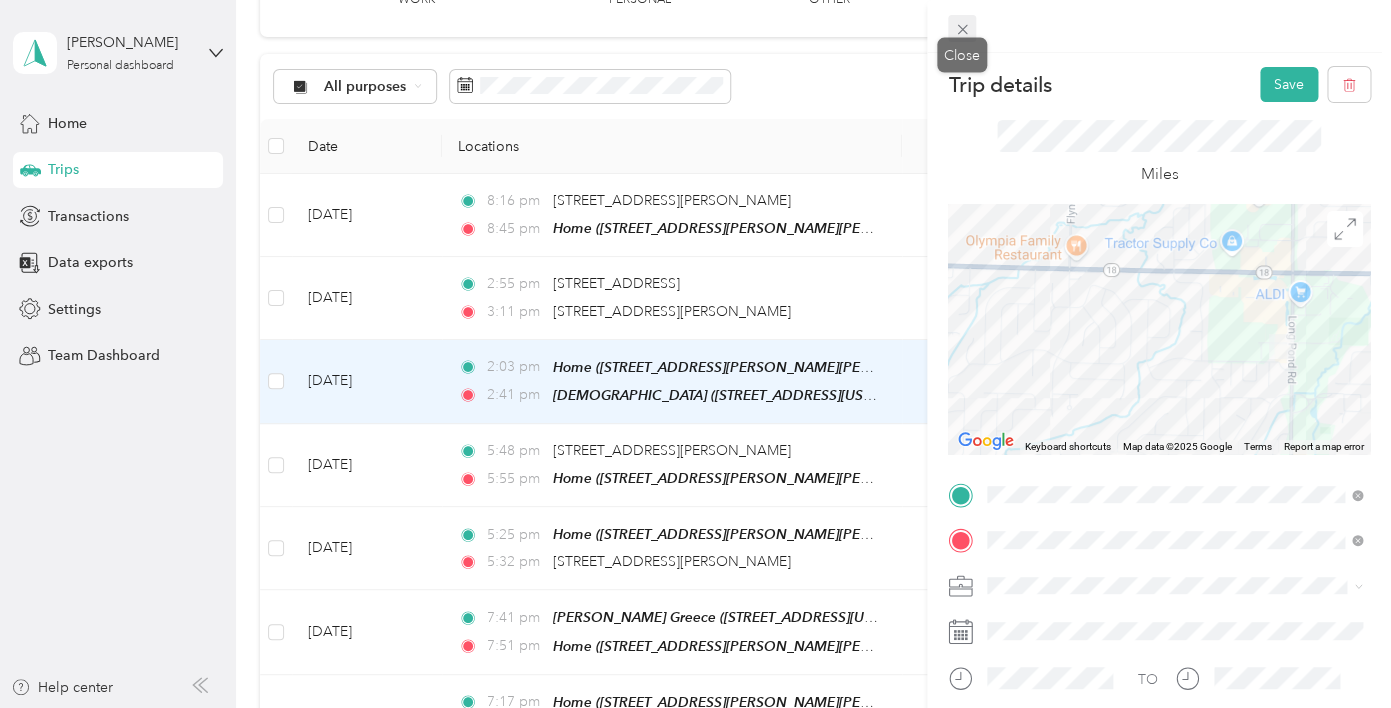 click 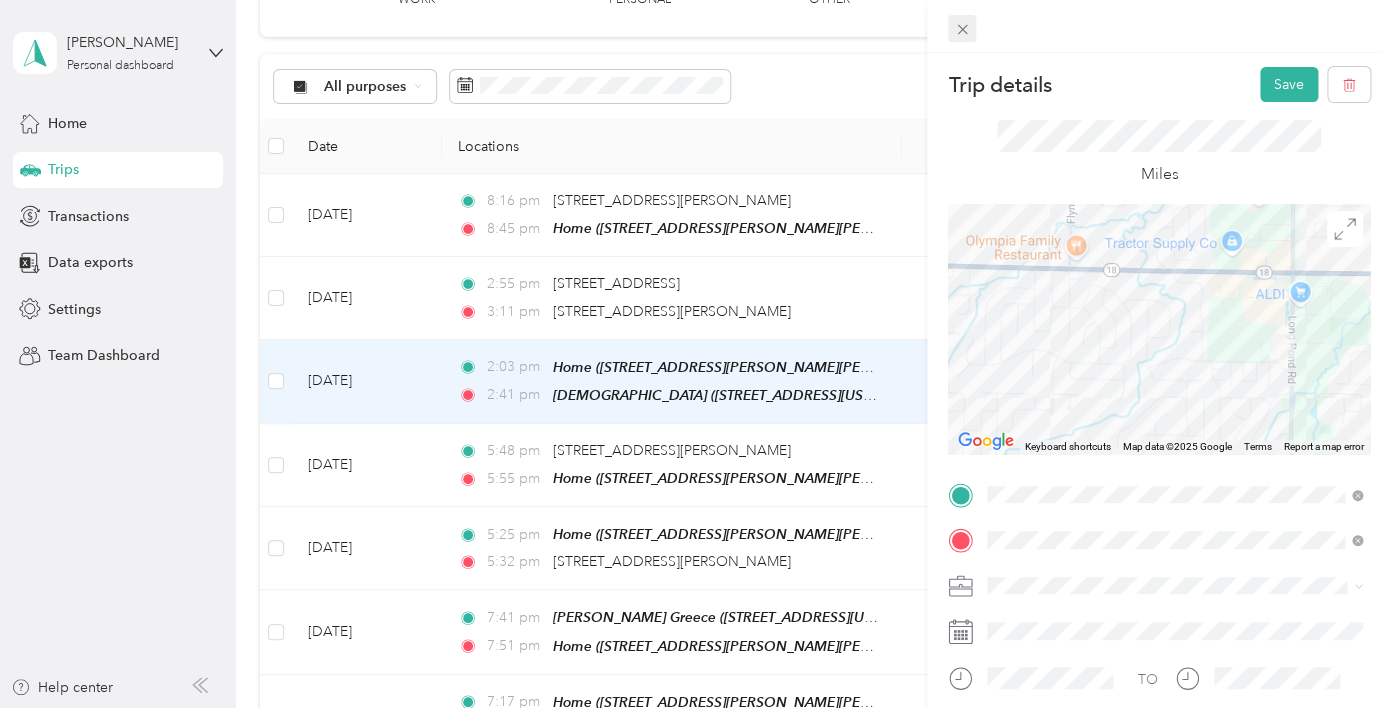 scroll, scrollTop: 163, scrollLeft: 0, axis: vertical 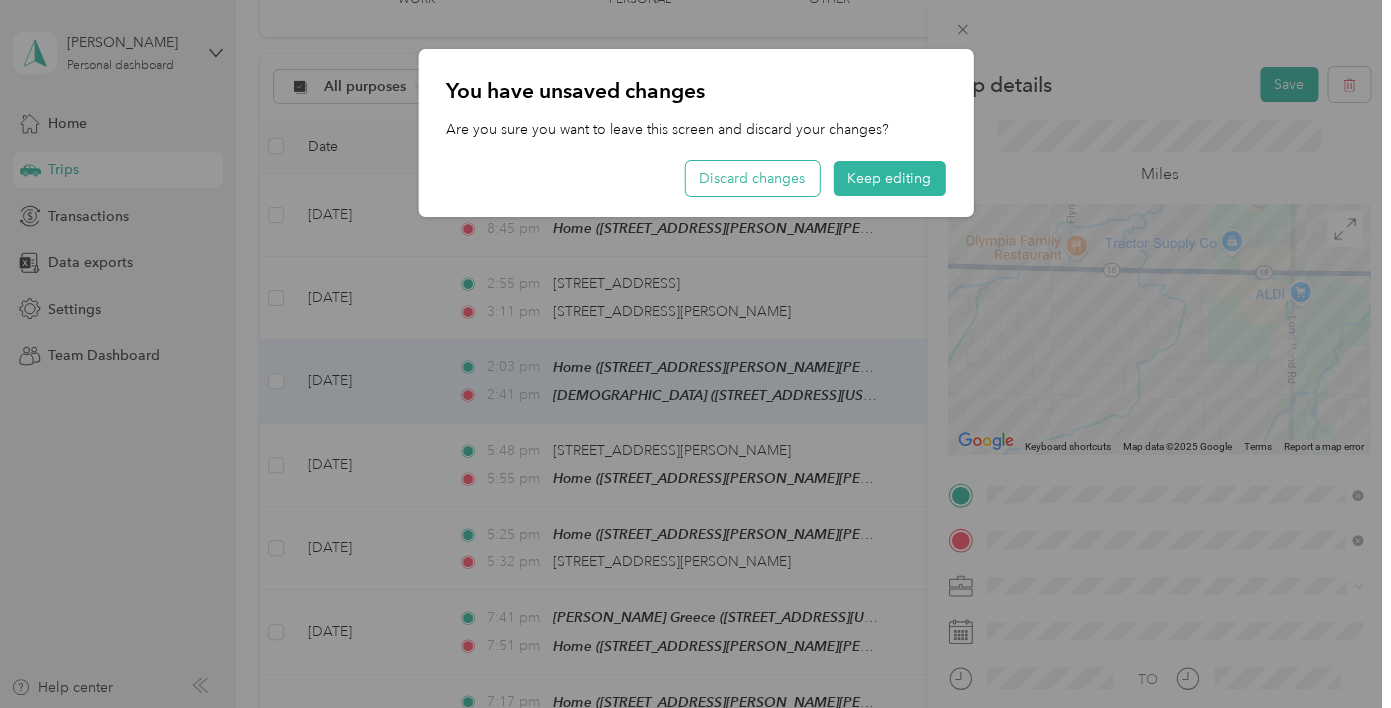 click on "Discard changes" at bounding box center (752, 178) 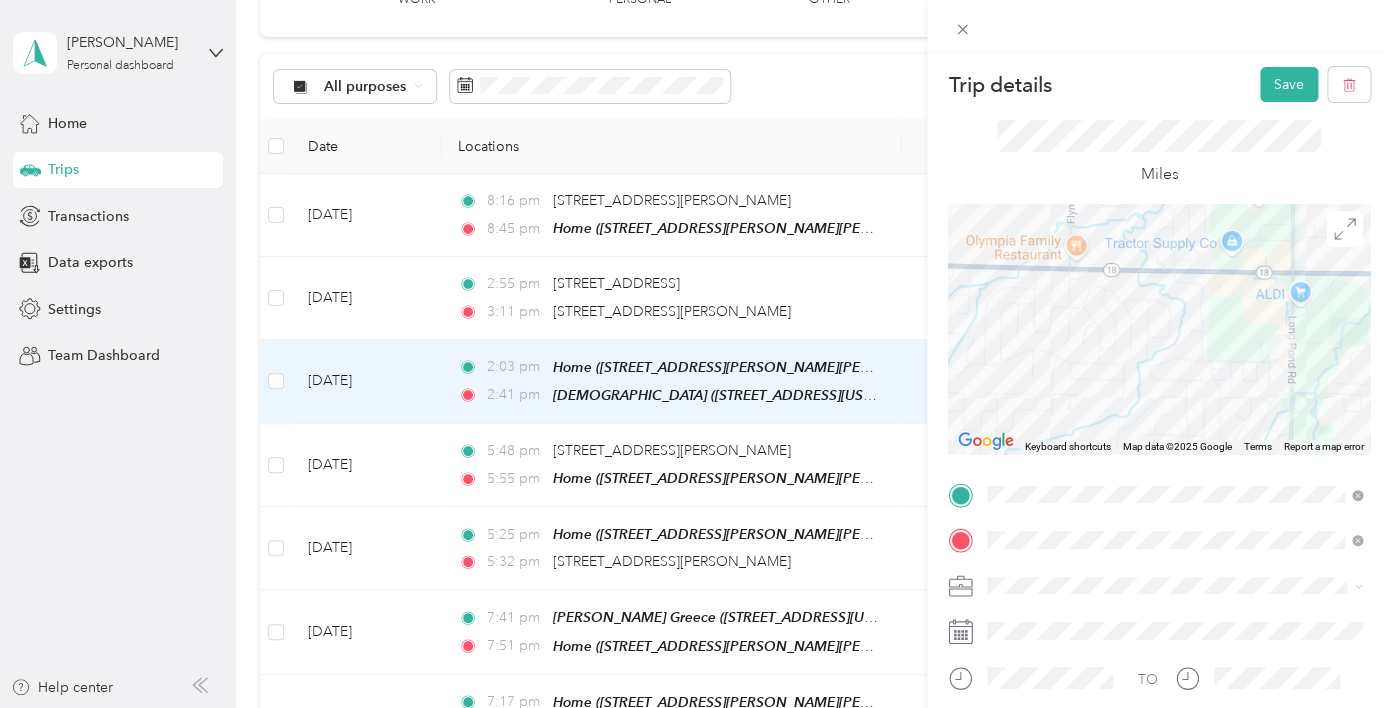 scroll, scrollTop: 163, scrollLeft: 0, axis: vertical 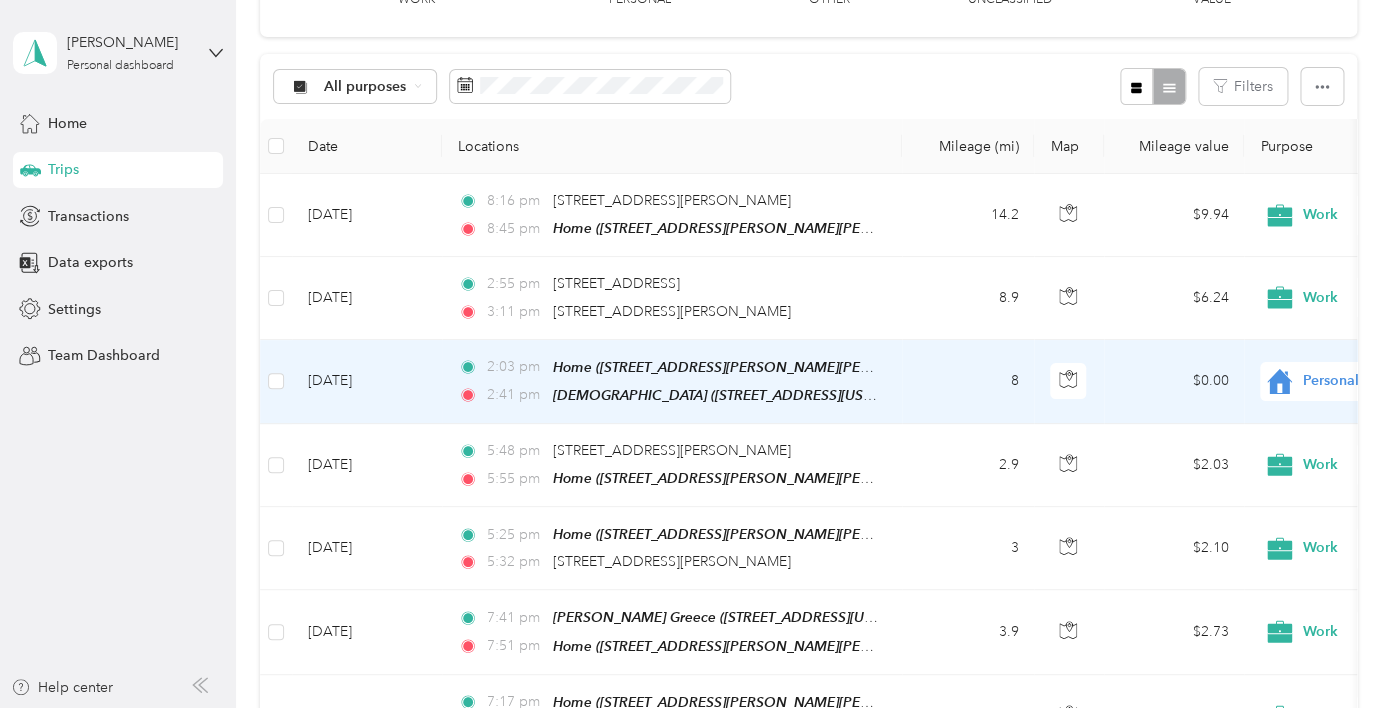 click on "8" at bounding box center [968, 382] 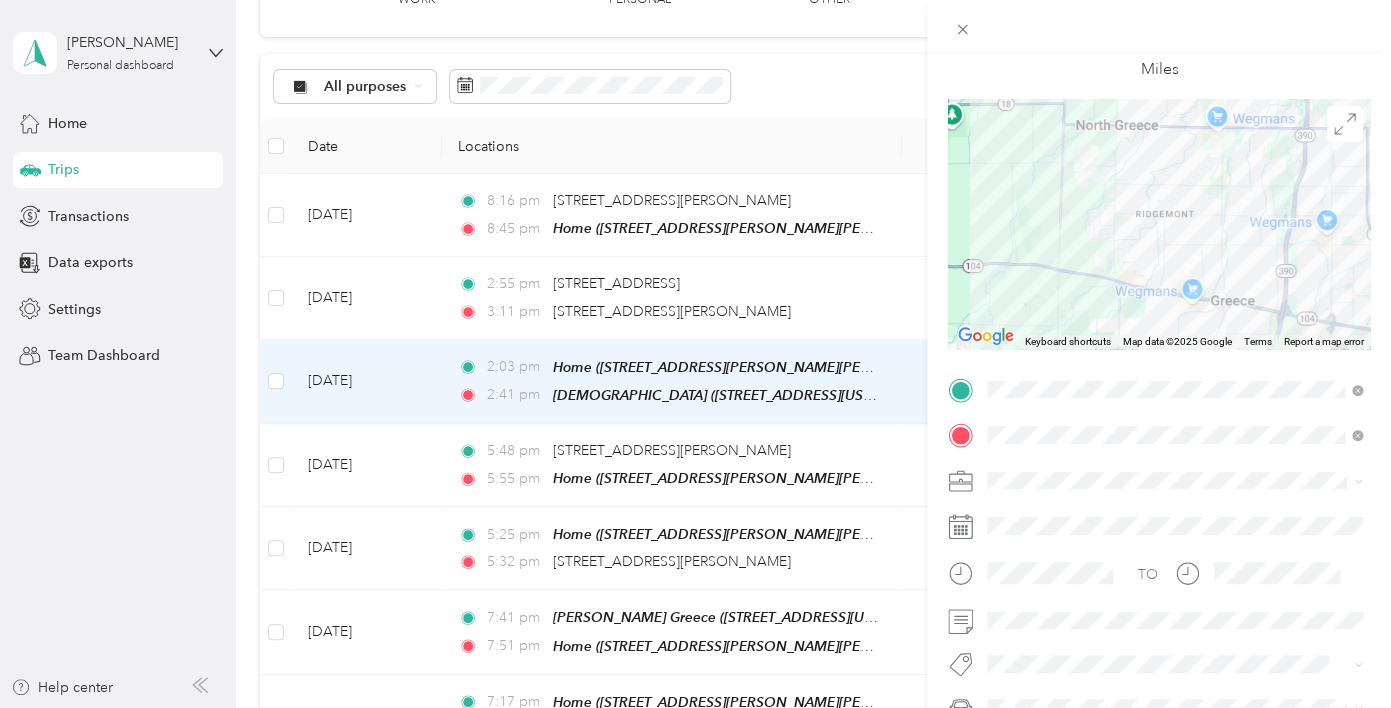scroll, scrollTop: 142, scrollLeft: 0, axis: vertical 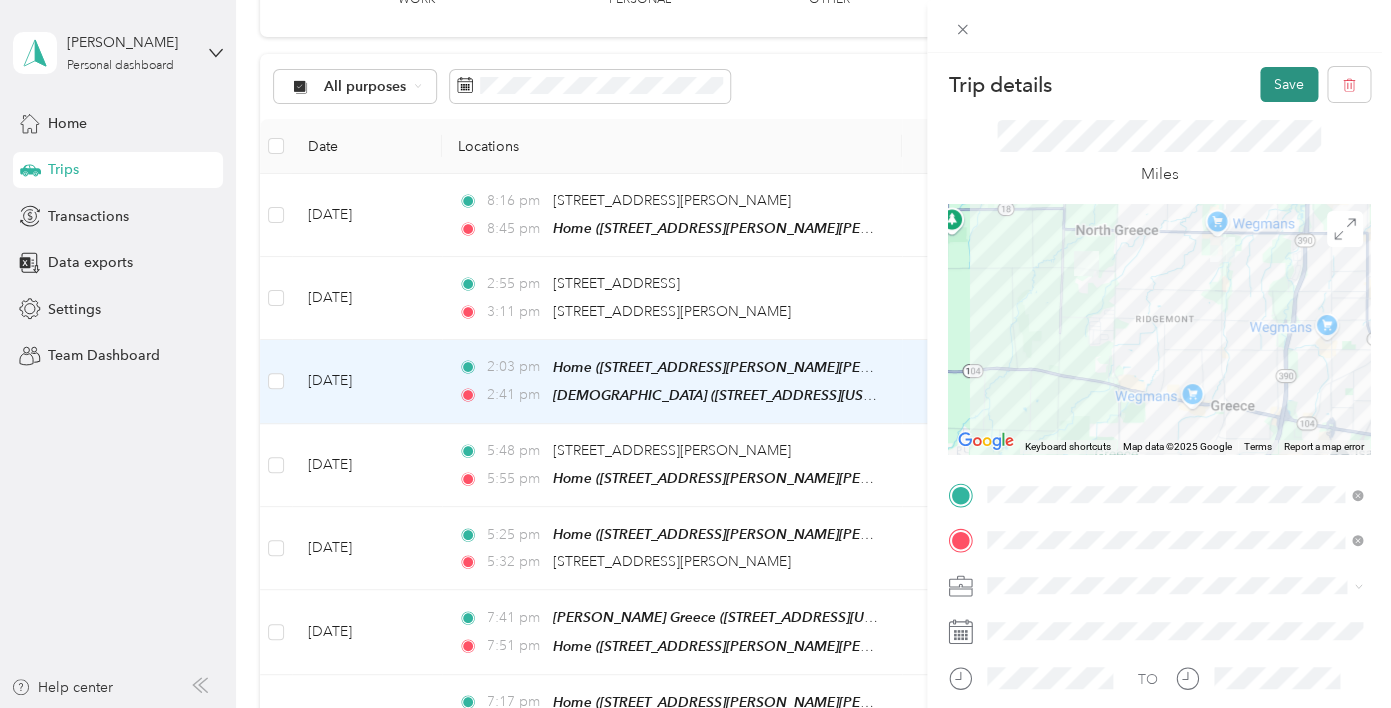 click on "Save" at bounding box center [1289, 84] 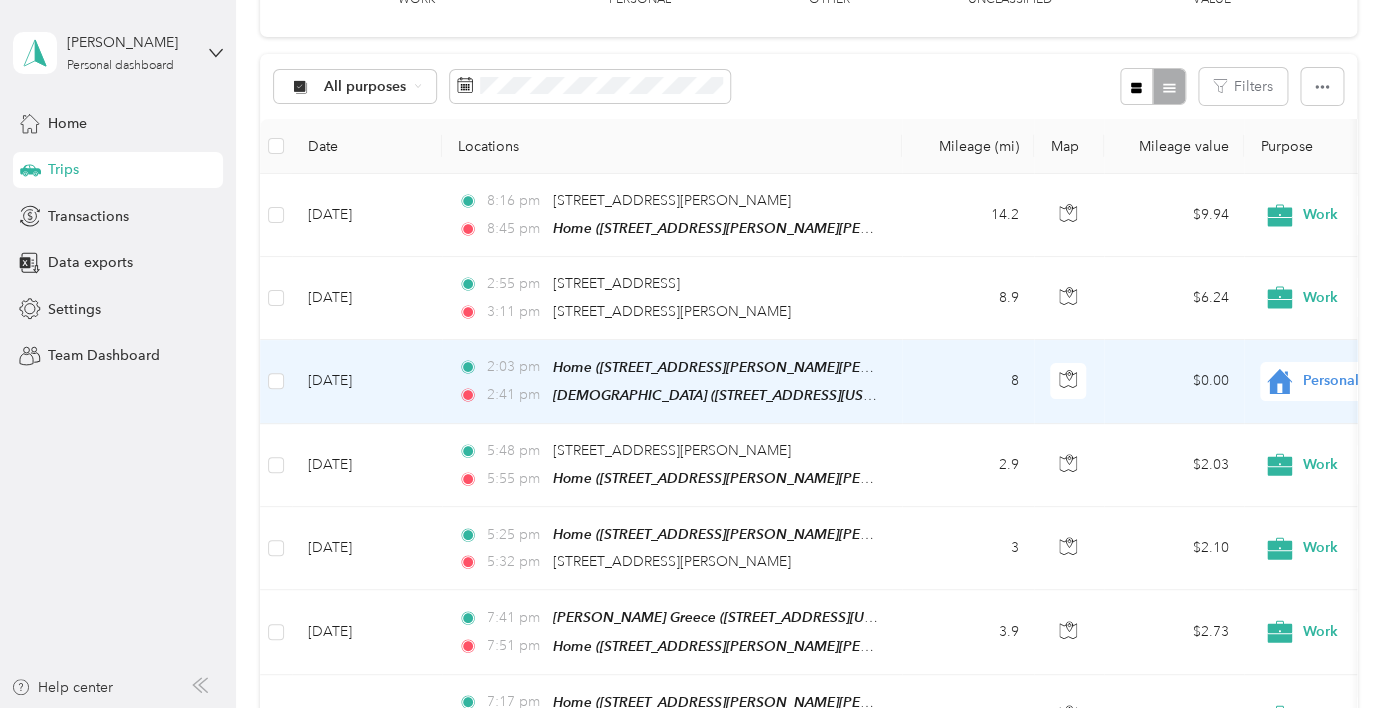 click on "Personal" at bounding box center (1376, 381) 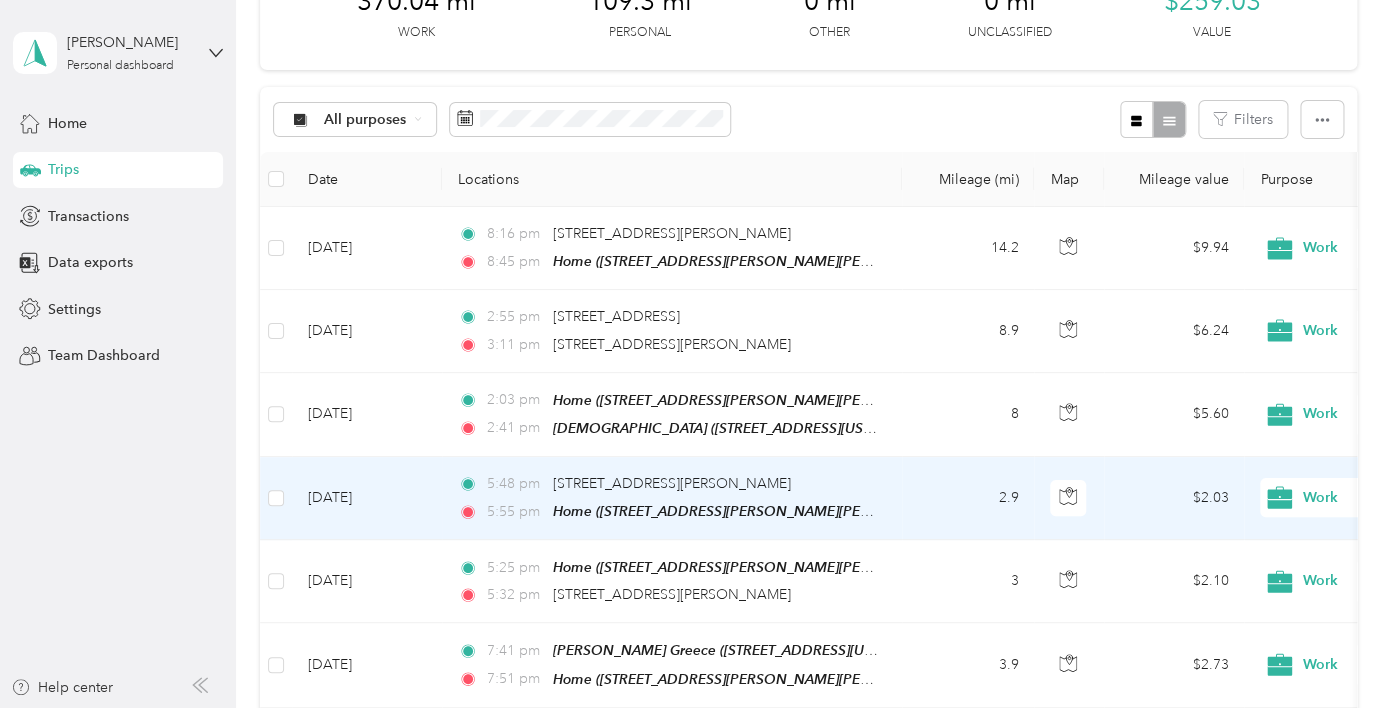 scroll, scrollTop: 114, scrollLeft: 0, axis: vertical 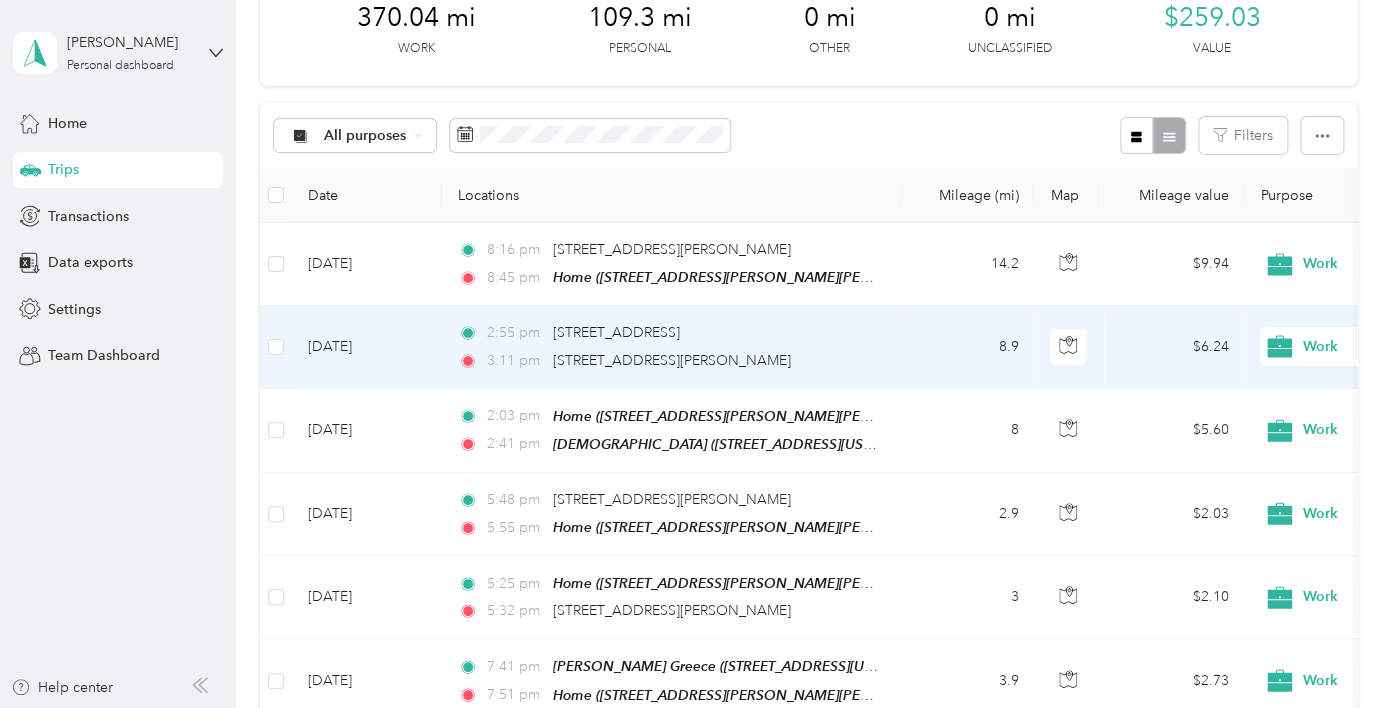 click on "$6.24" at bounding box center [1174, 347] 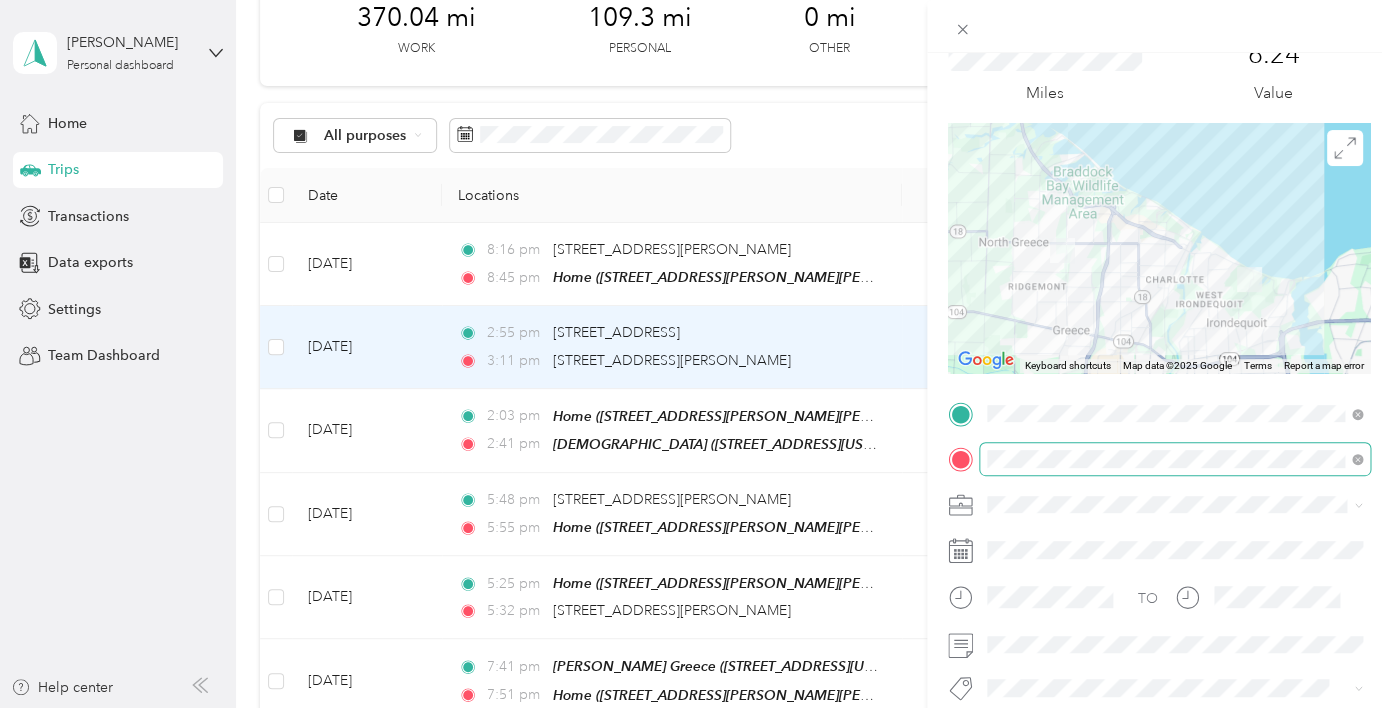 scroll, scrollTop: 163, scrollLeft: 0, axis: vertical 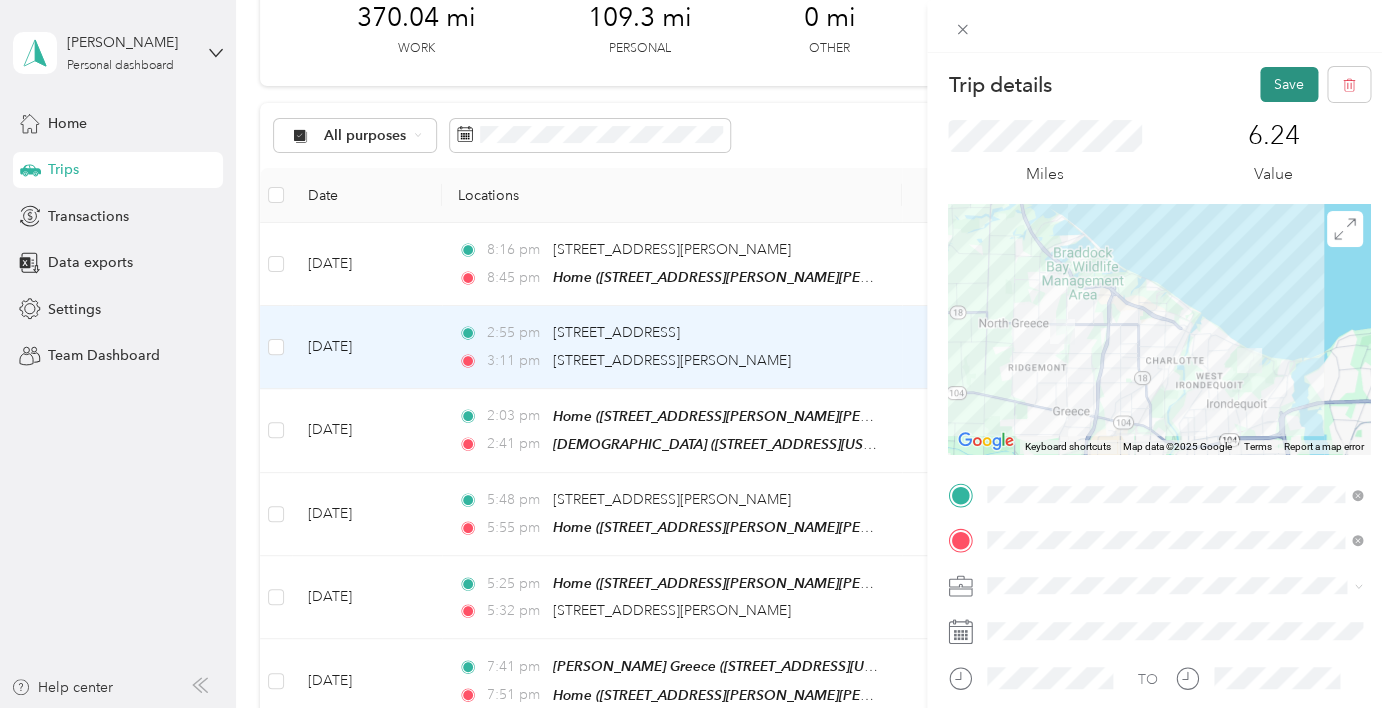 click on "Save" at bounding box center (1289, 84) 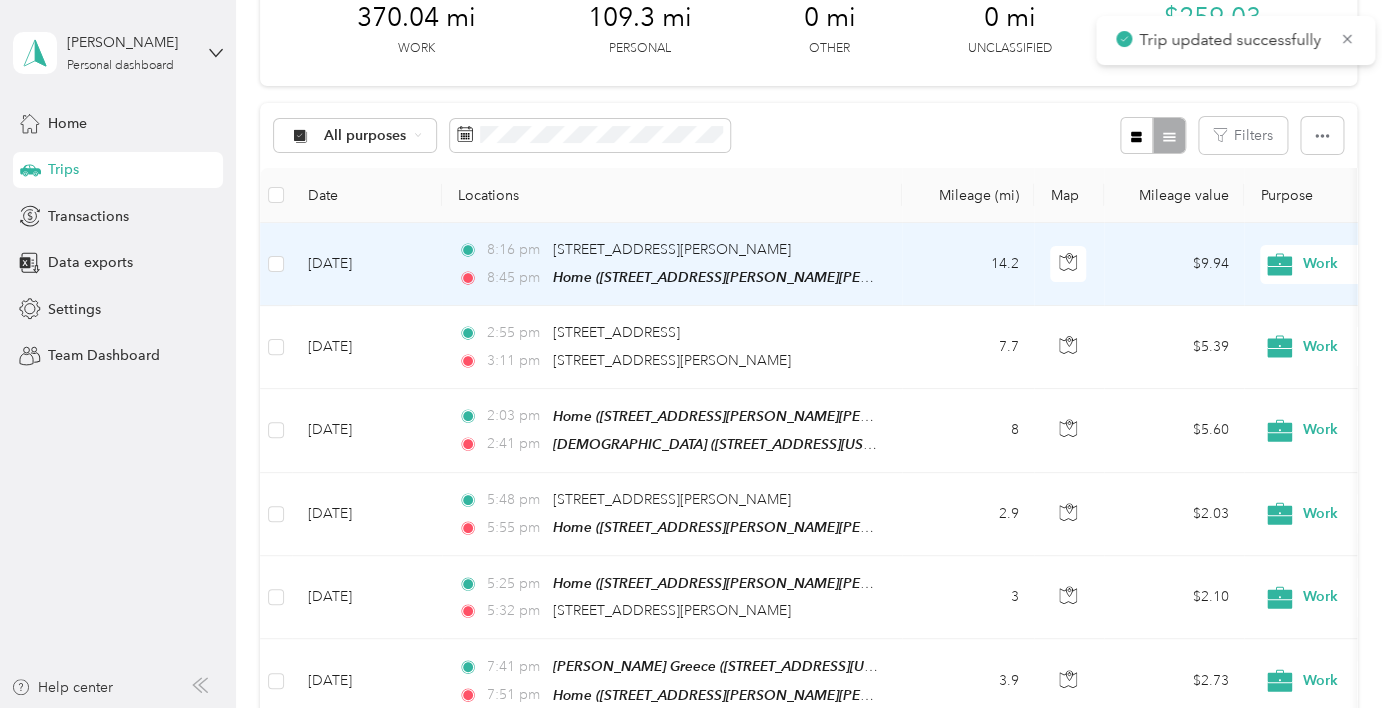 click on "$9.94" at bounding box center (1174, 264) 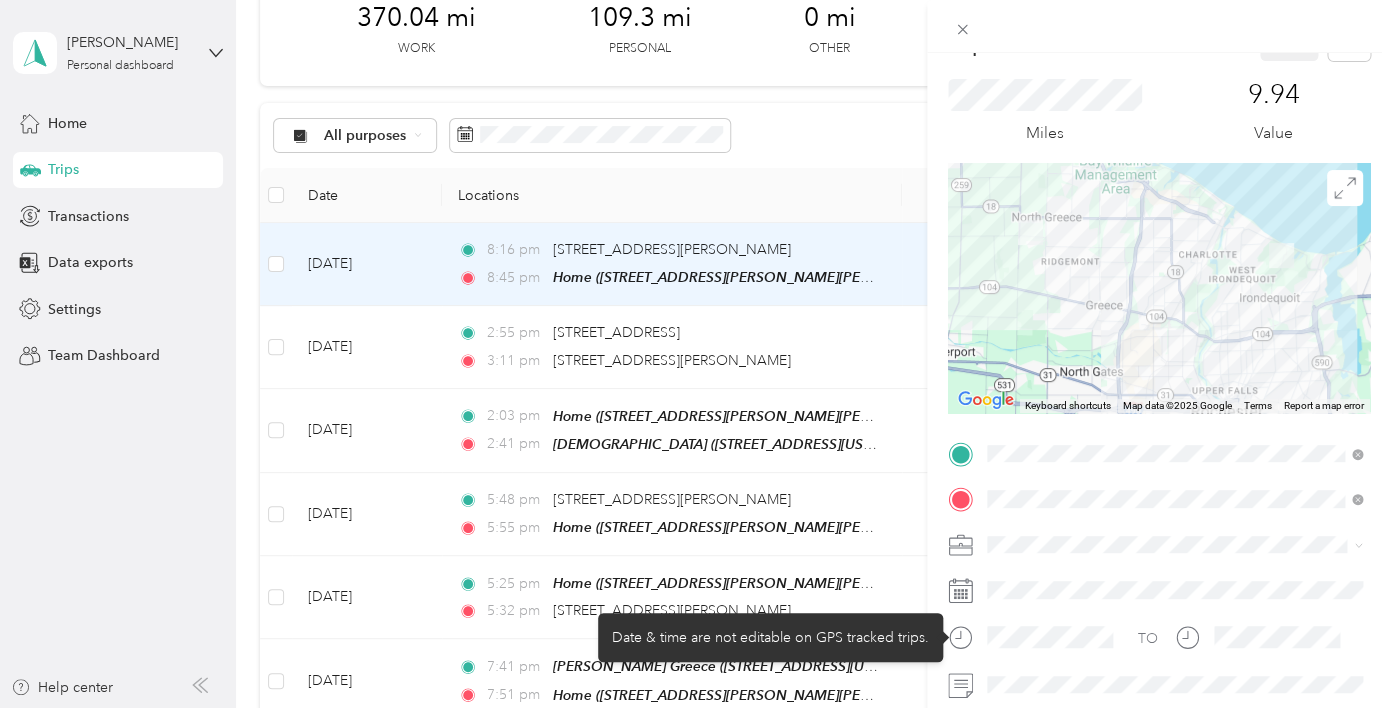 scroll, scrollTop: 54, scrollLeft: 0, axis: vertical 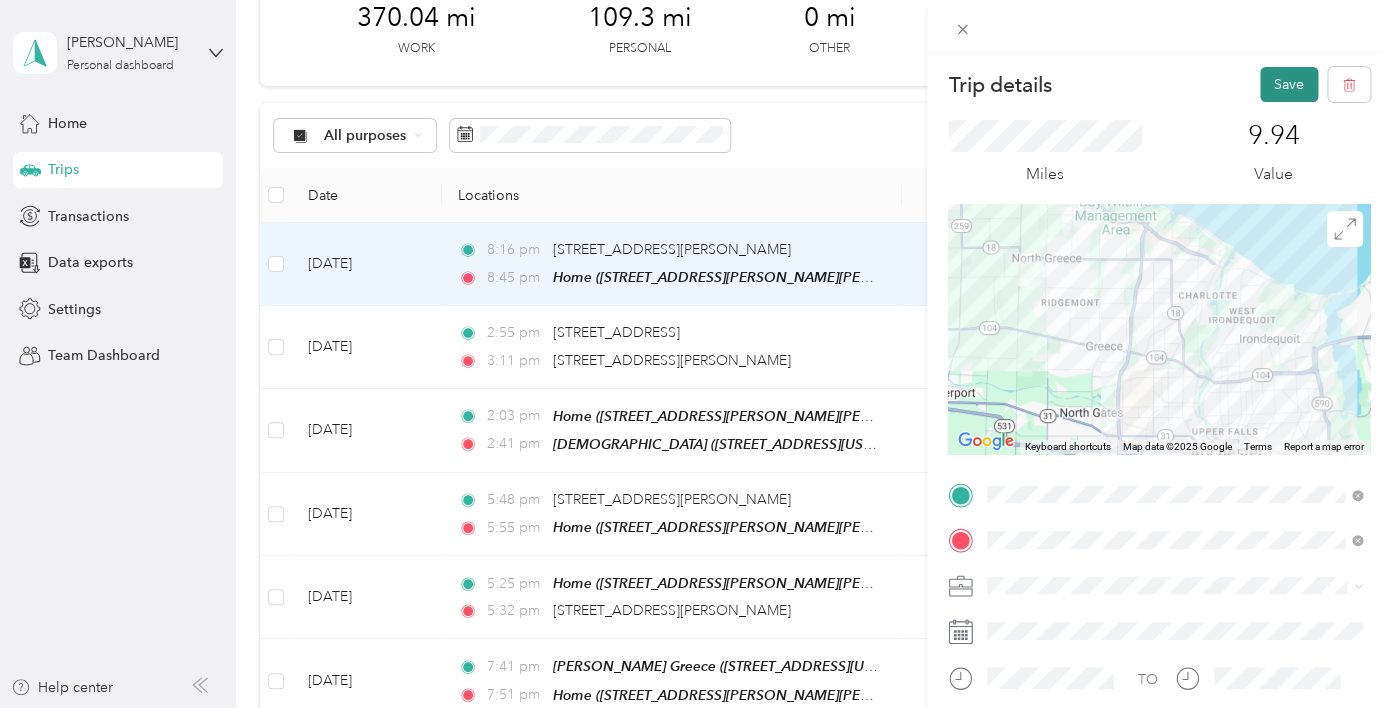 click on "Save" at bounding box center (1289, 84) 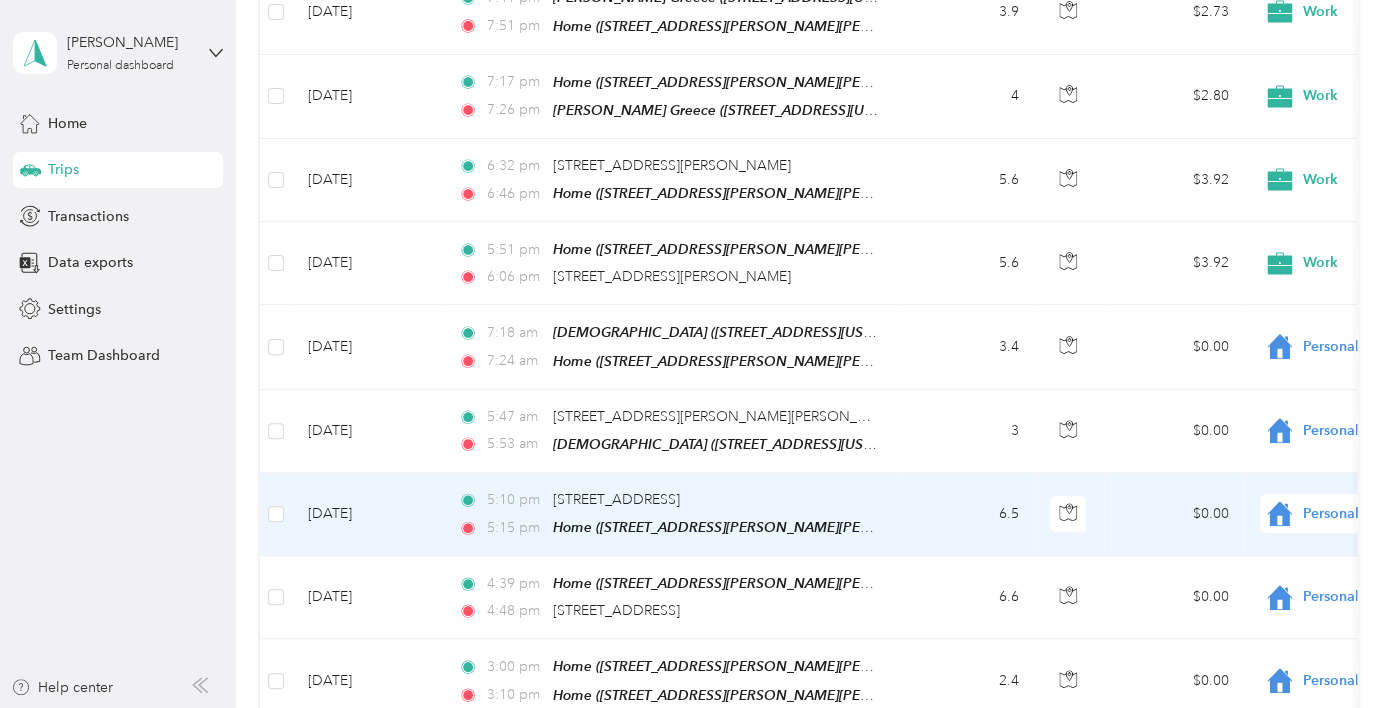 scroll, scrollTop: 786, scrollLeft: 0, axis: vertical 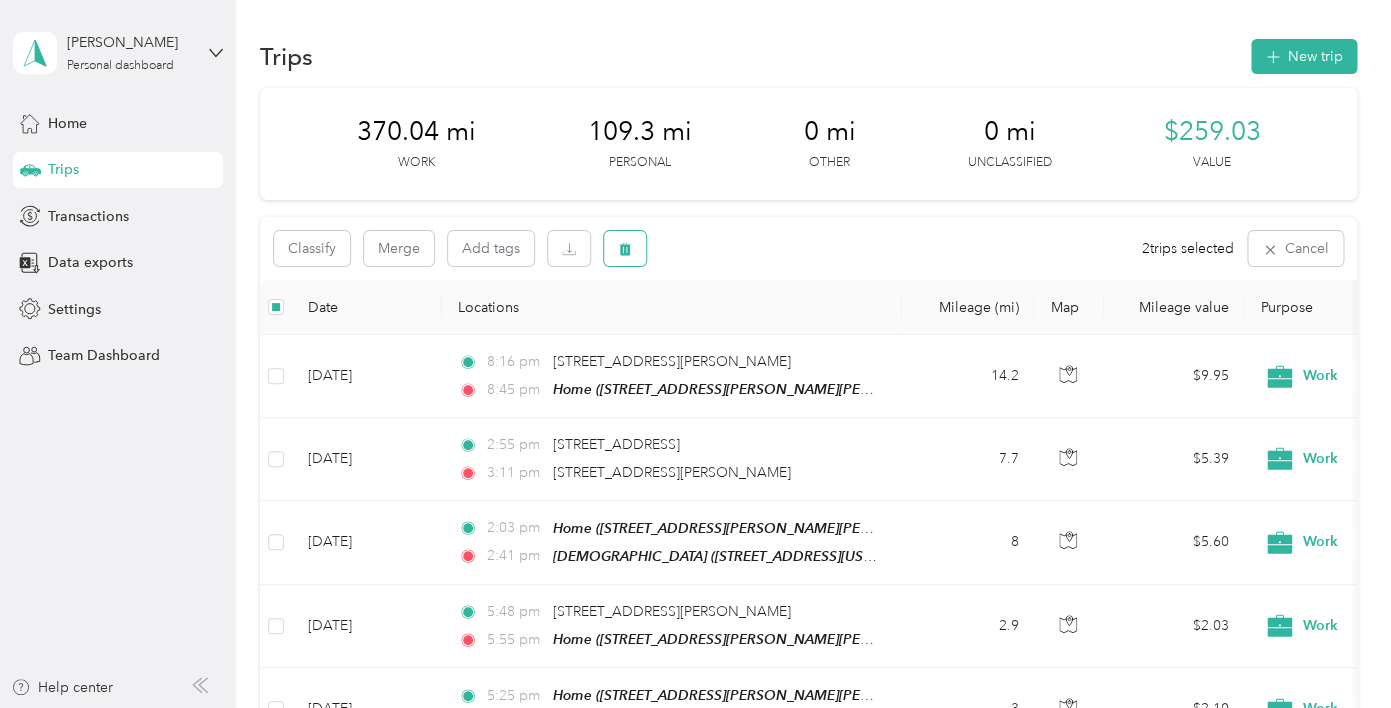 click 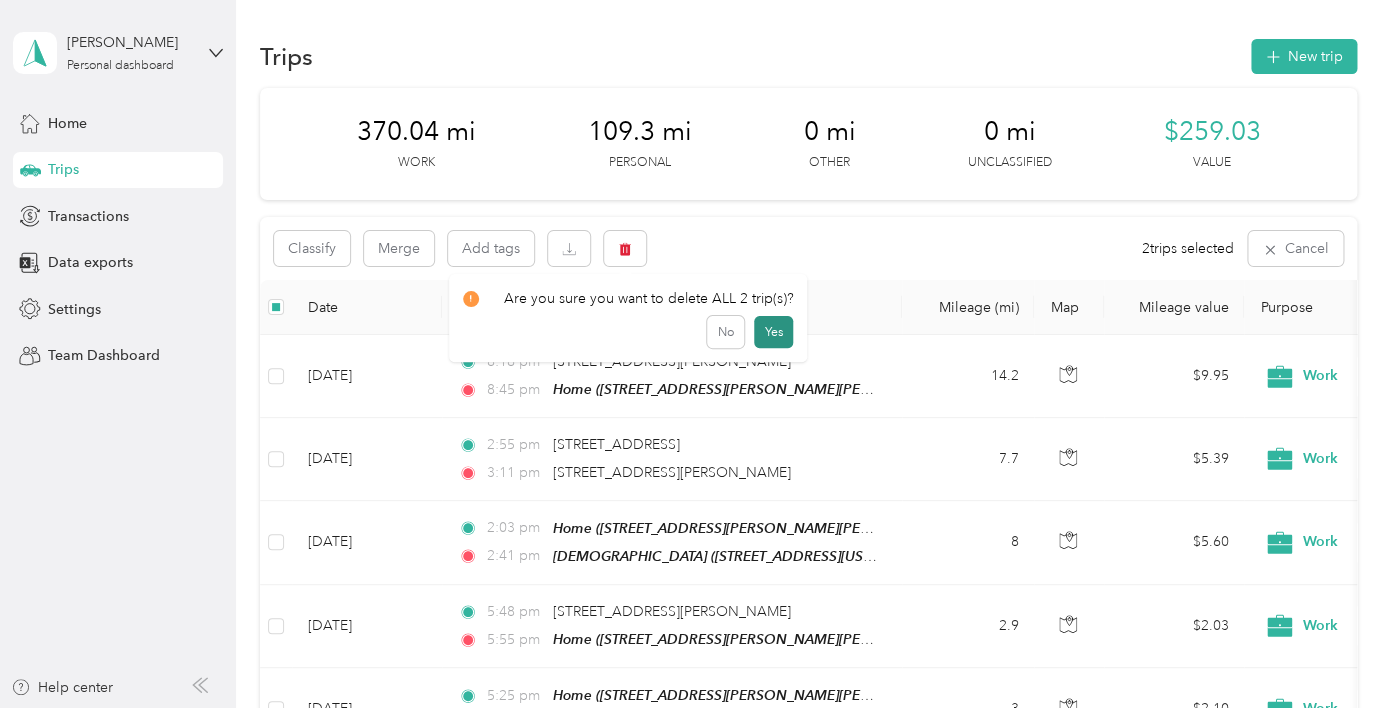 click on "Yes" at bounding box center [773, 332] 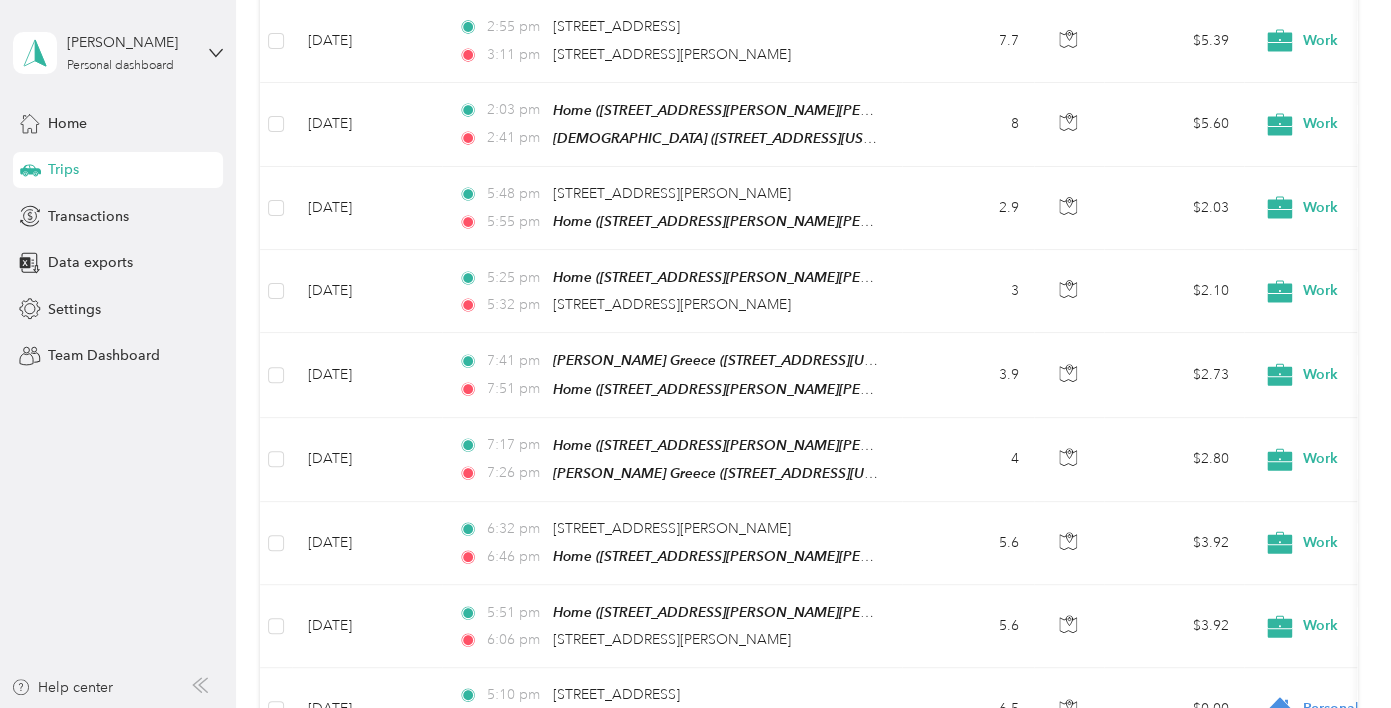 scroll, scrollTop: 0, scrollLeft: 0, axis: both 